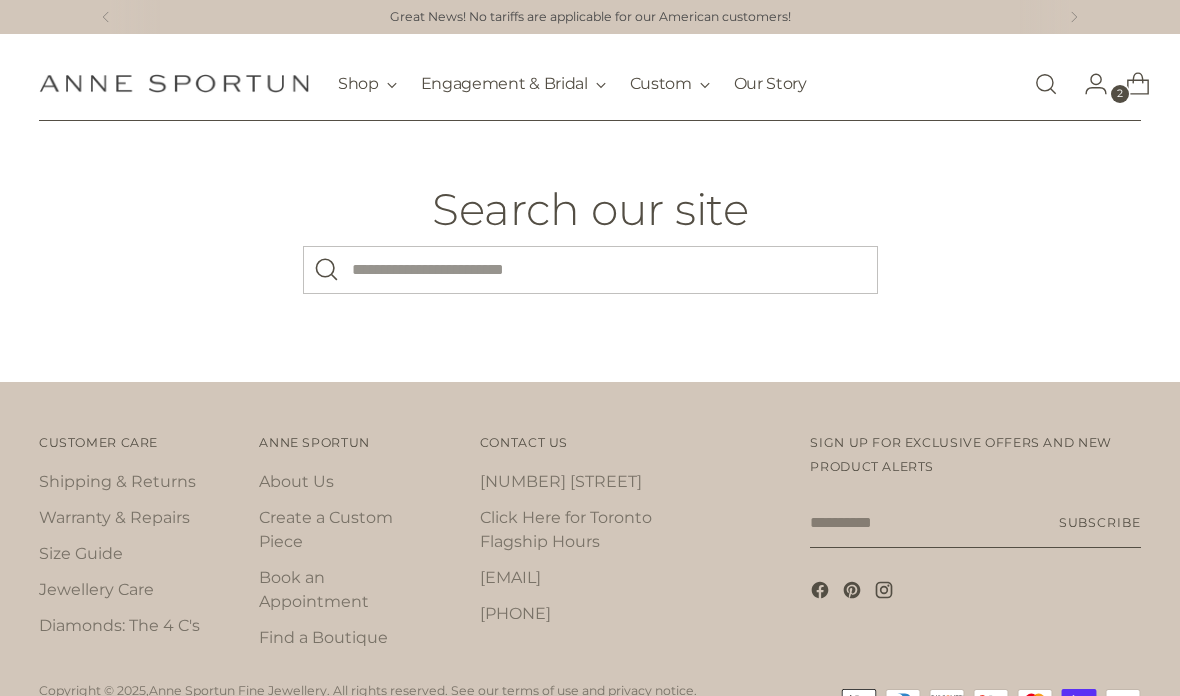 scroll, scrollTop: 0, scrollLeft: 0, axis: both 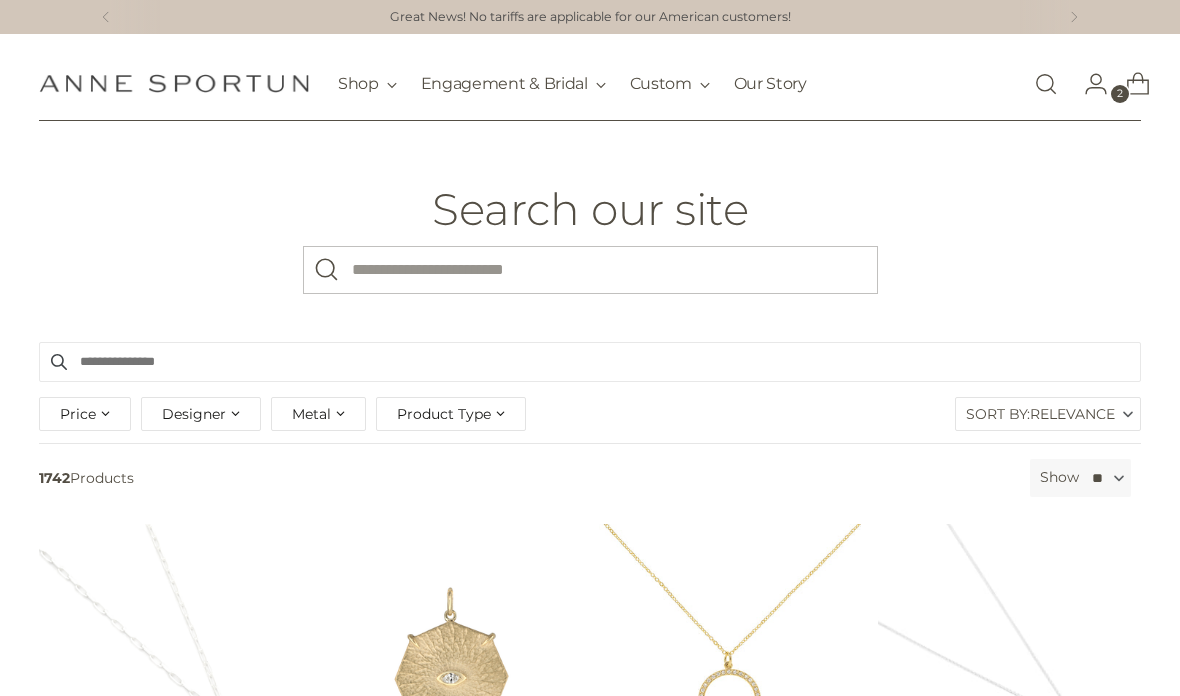 click on "What are you looking for?" at bounding box center (590, 270) 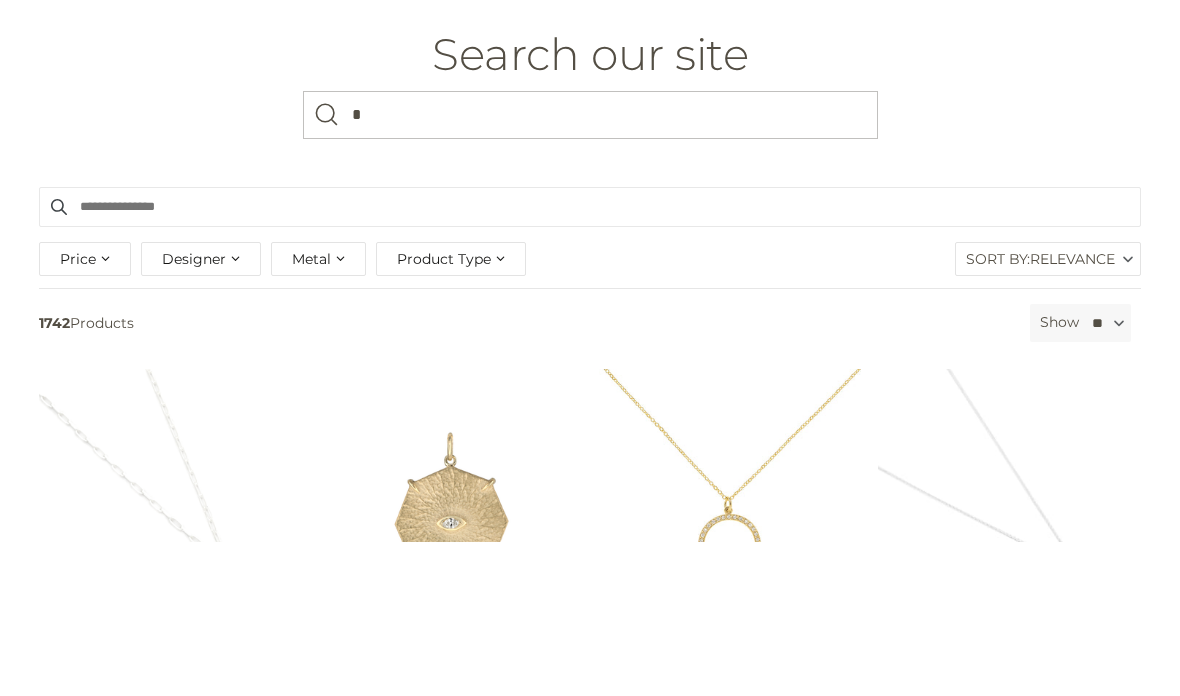 type on "**" 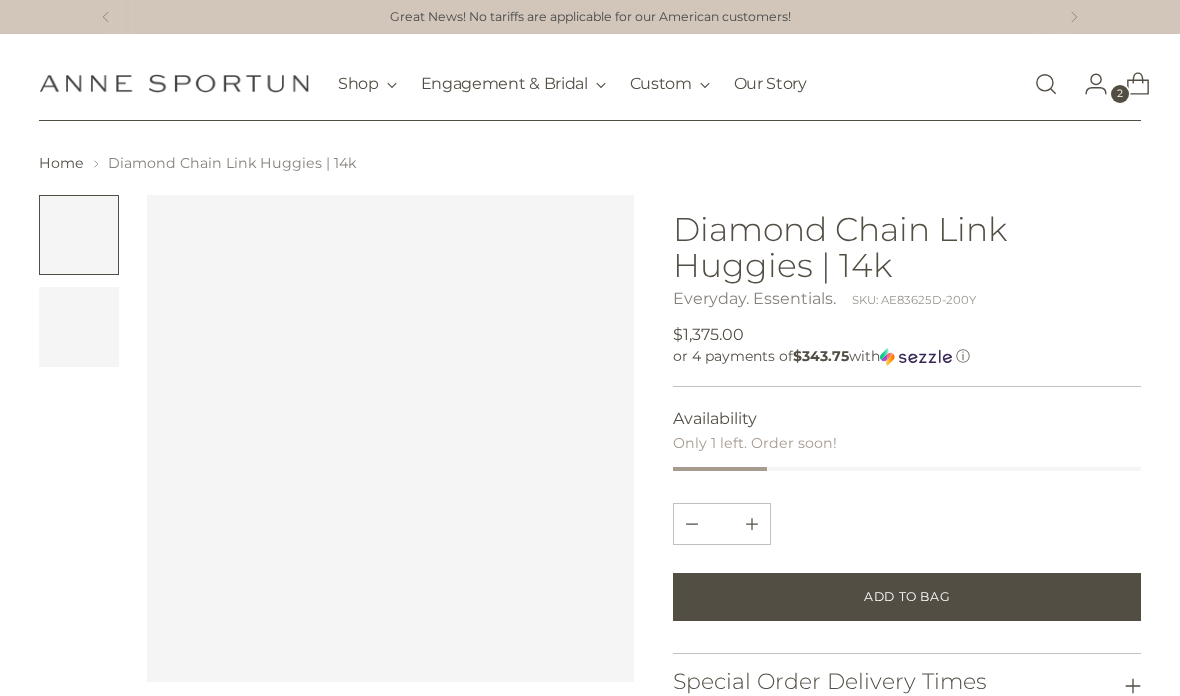 scroll, scrollTop: 0, scrollLeft: 0, axis: both 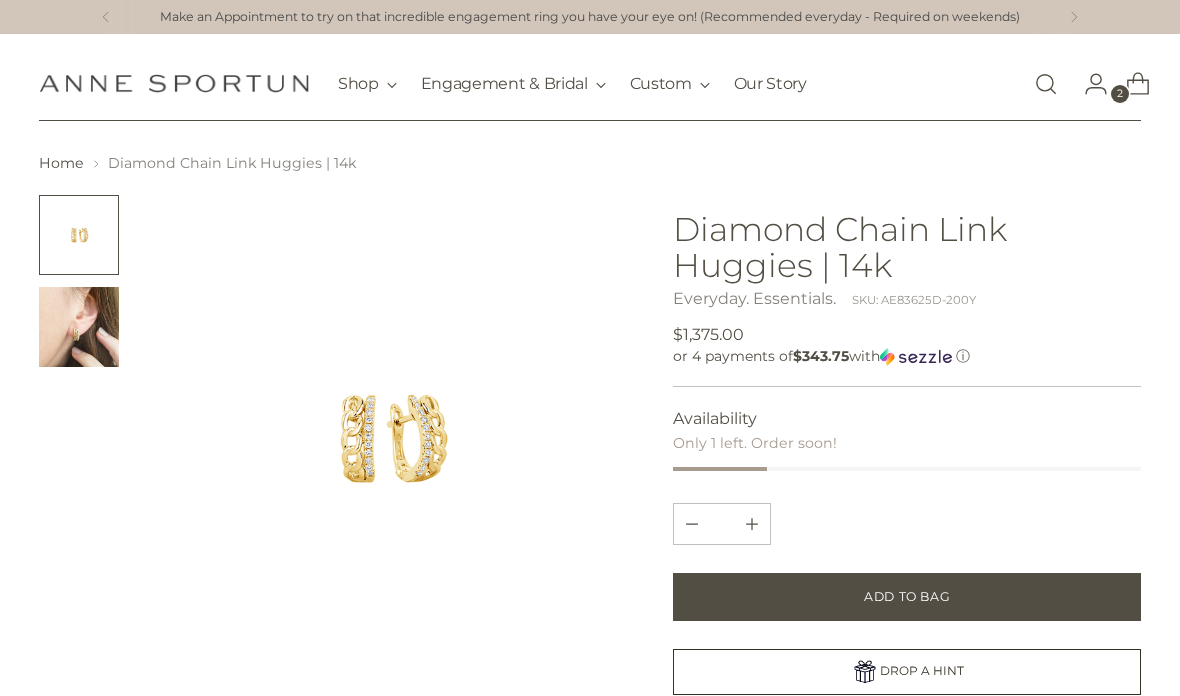 click at bounding box center (1046, 84) 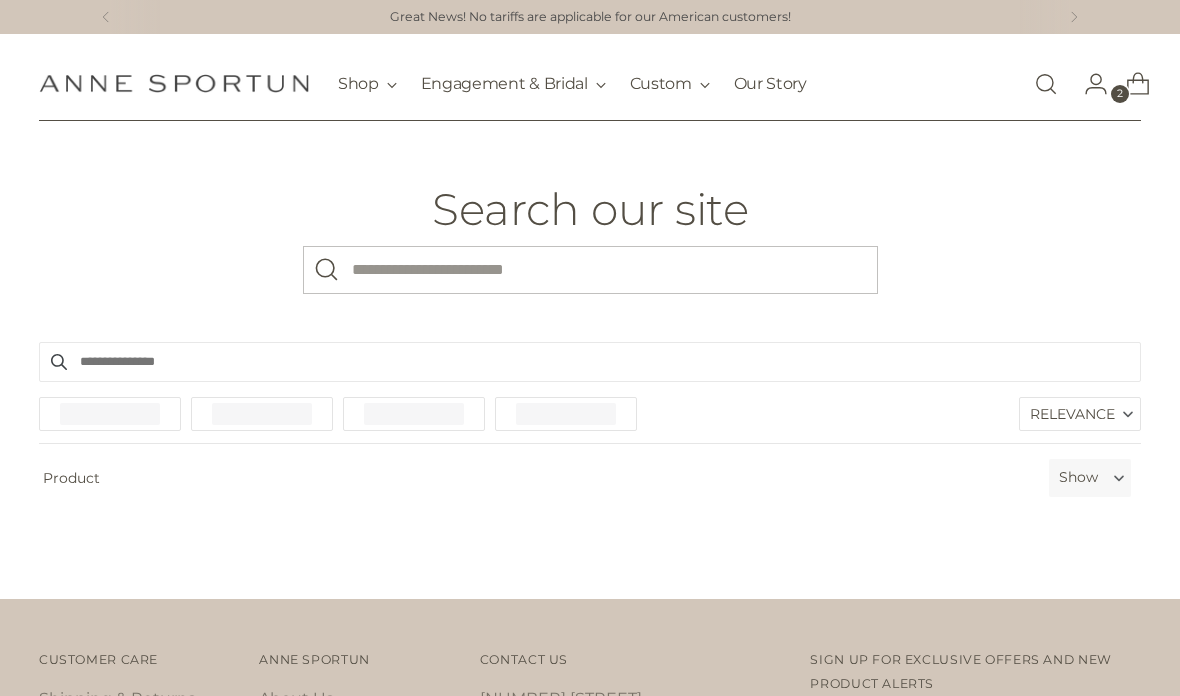 scroll, scrollTop: 0, scrollLeft: 0, axis: both 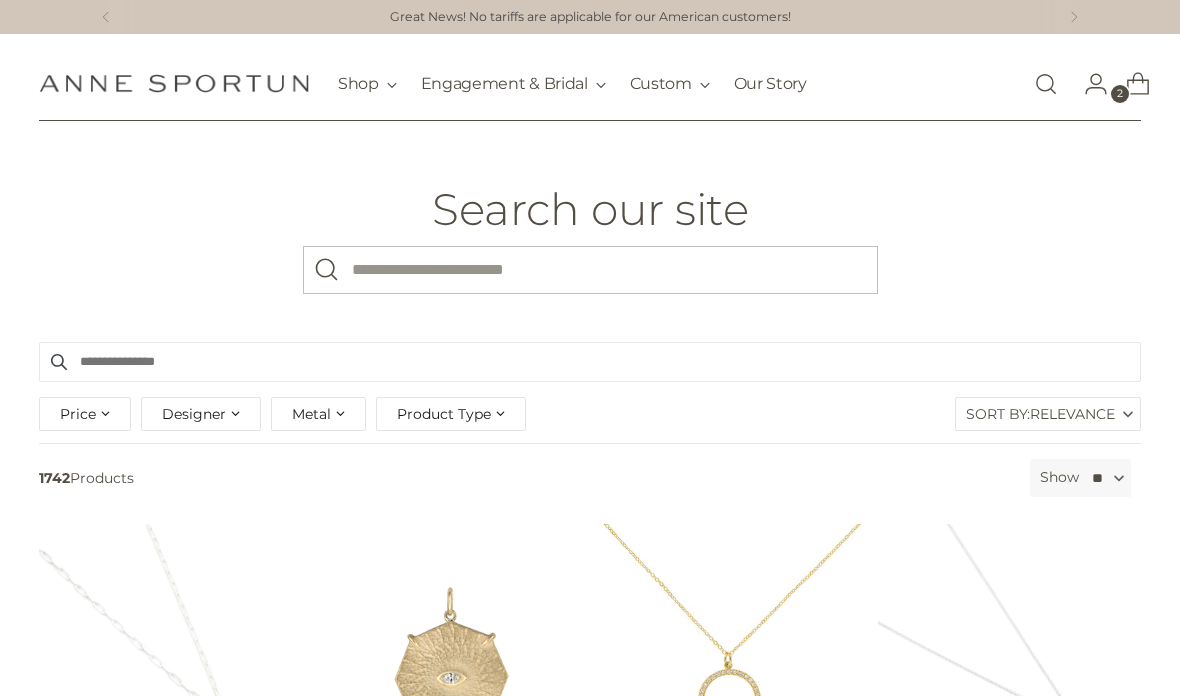 click on "What are you looking for?" at bounding box center [590, 270] 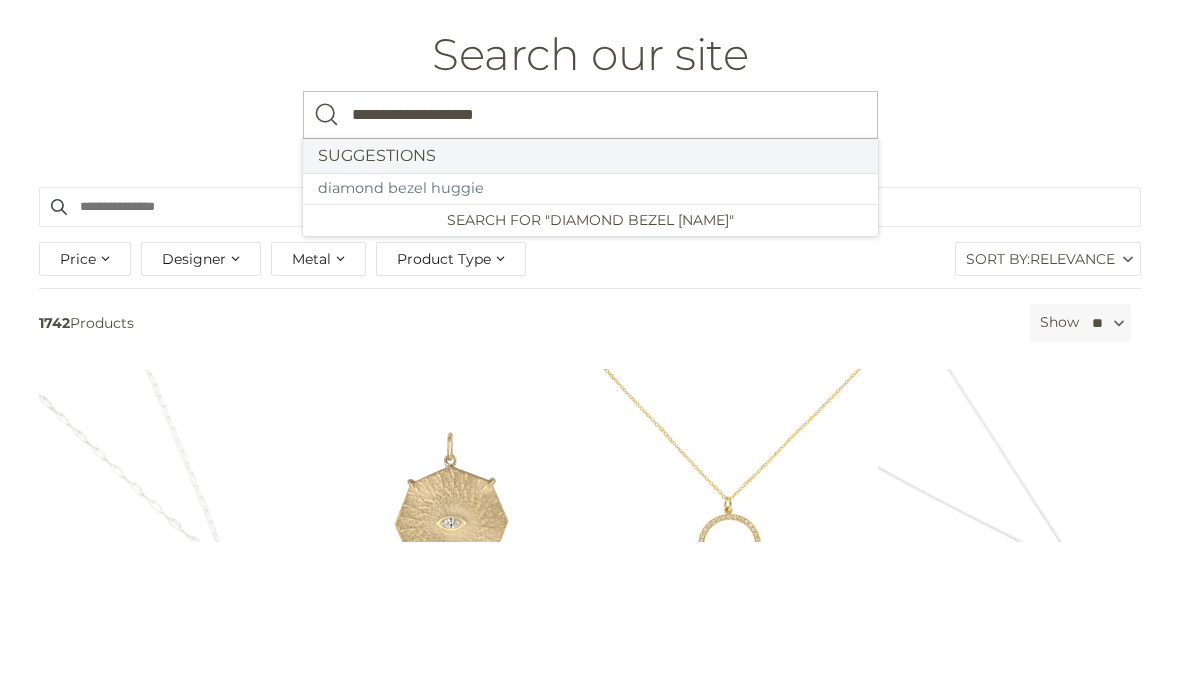 type on "**********" 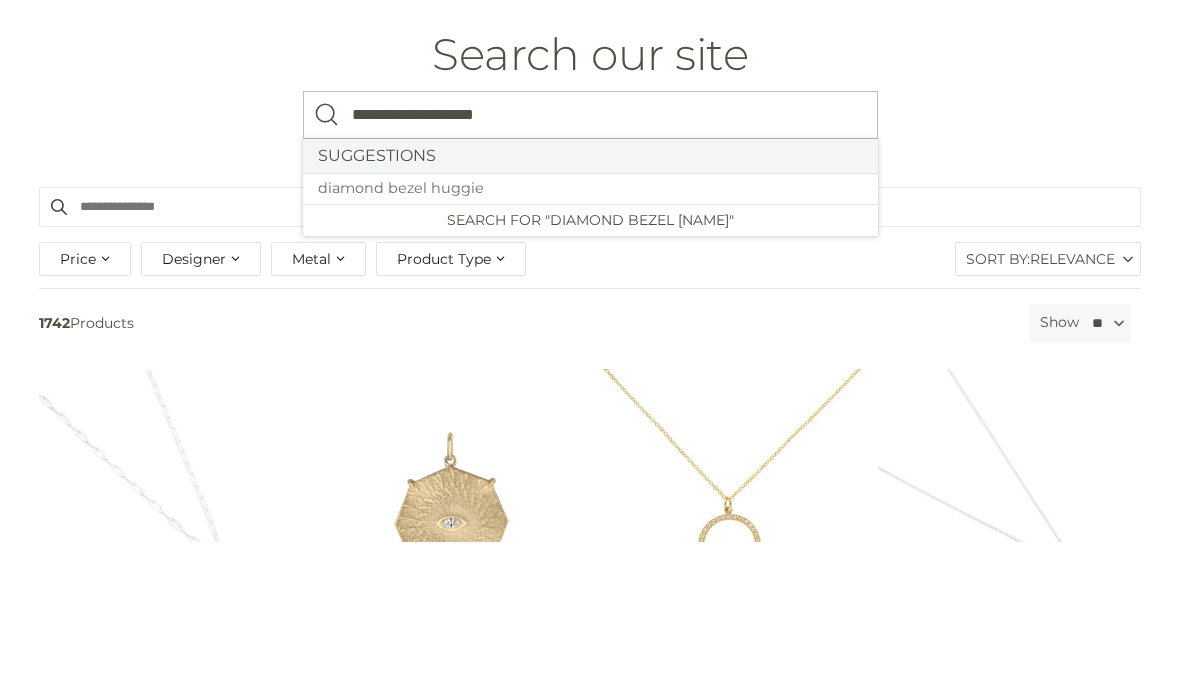 click at bounding box center (327, 270) 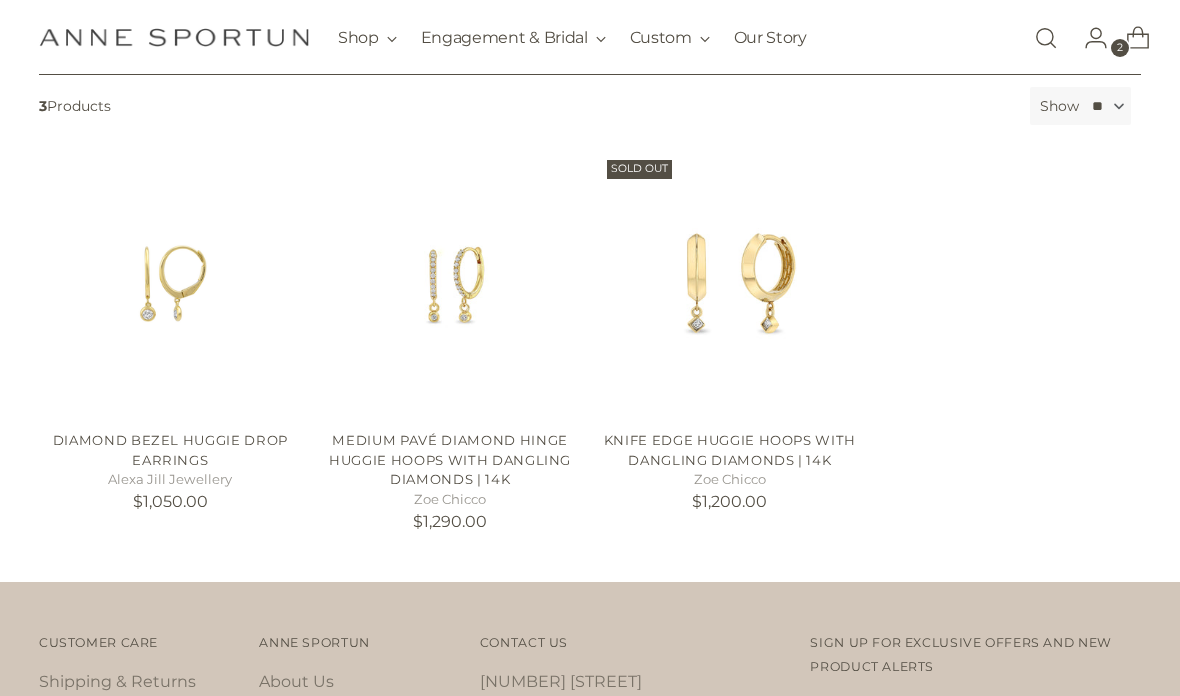 scroll, scrollTop: 435, scrollLeft: 0, axis: vertical 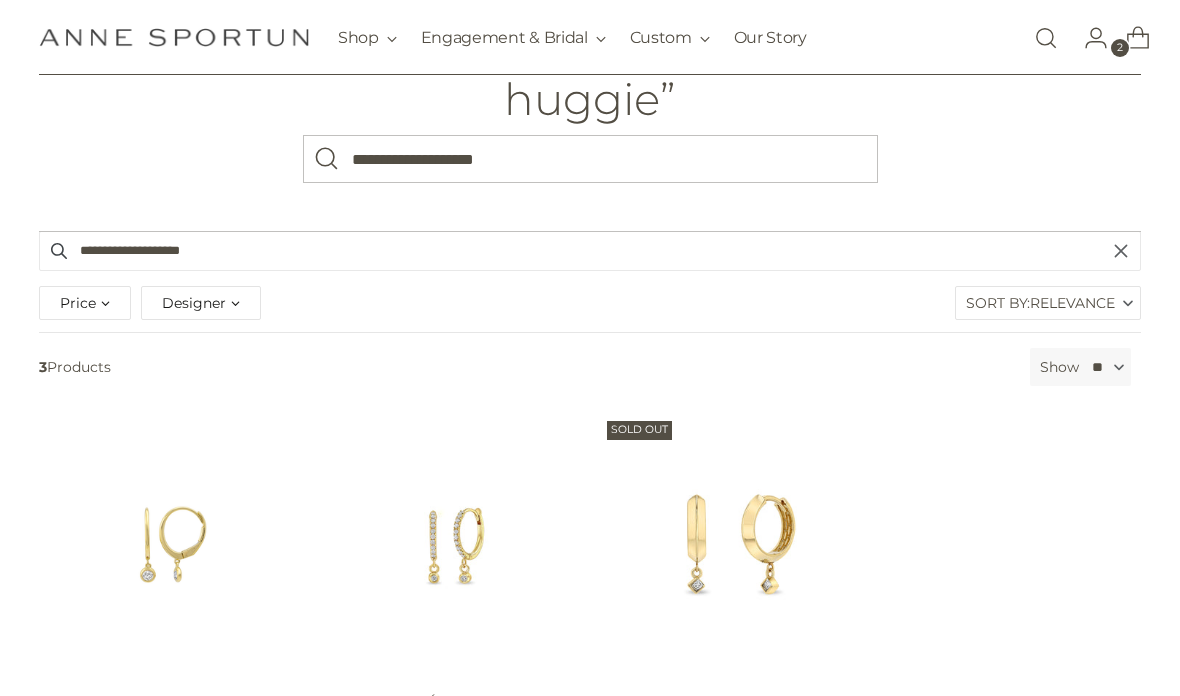 click on "**********" at bounding box center [590, 159] 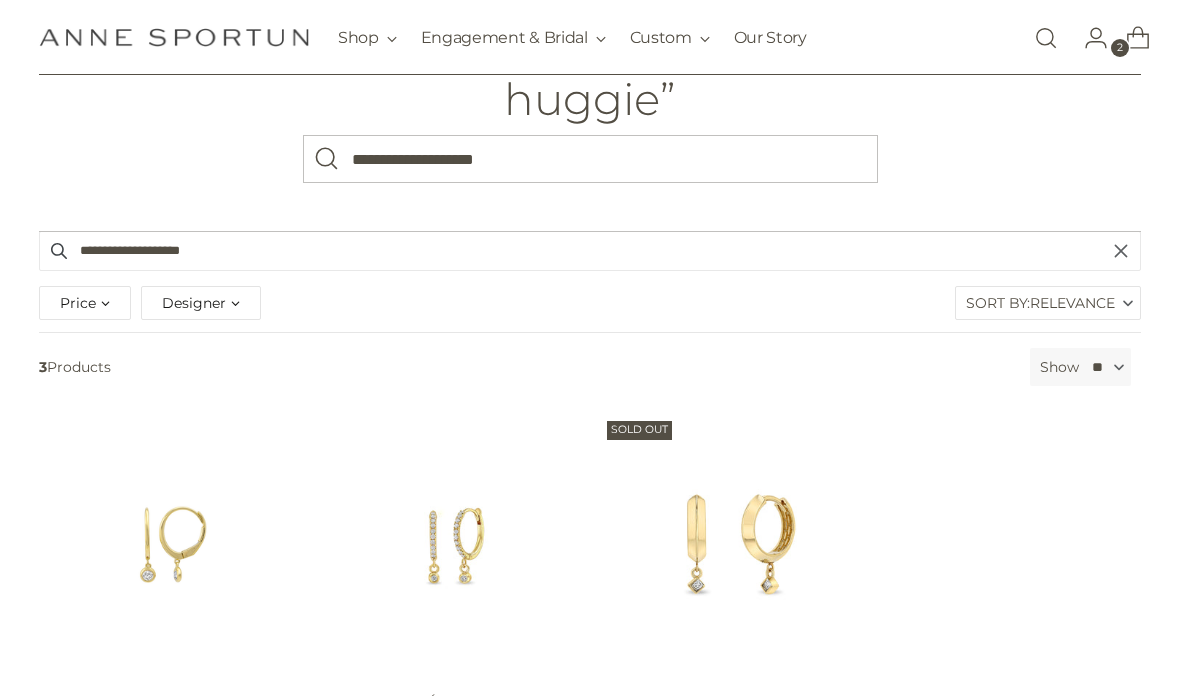 scroll, scrollTop: 158, scrollLeft: 0, axis: vertical 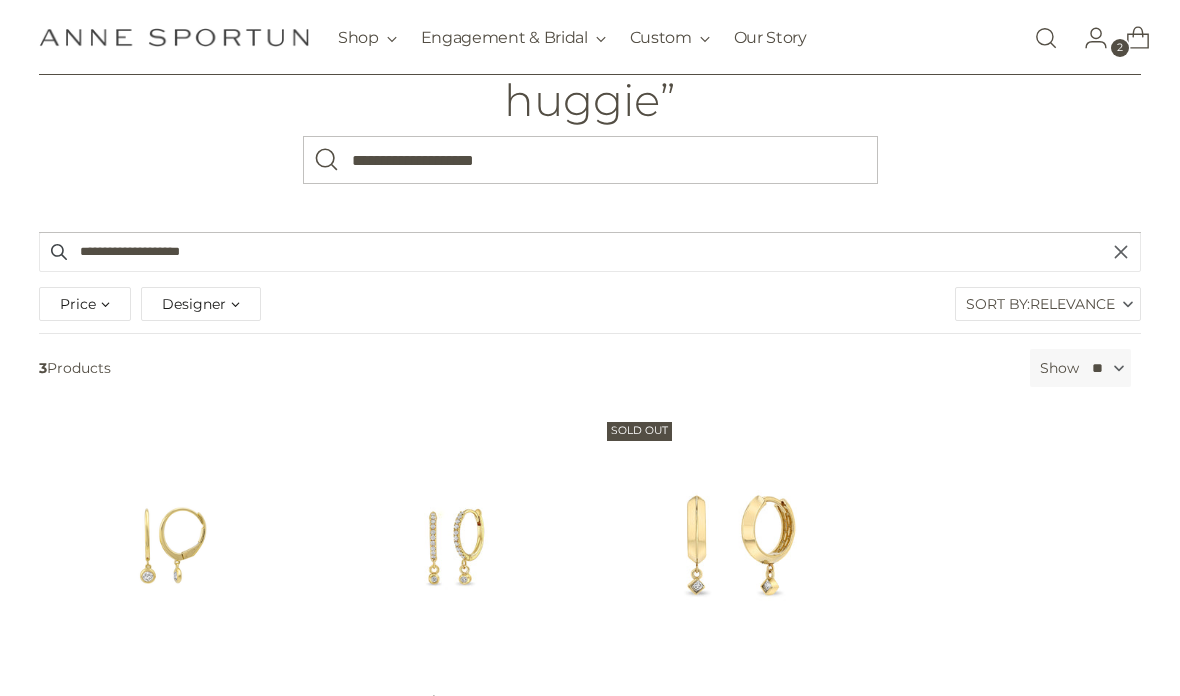 click on "**********" at bounding box center [590, 160] 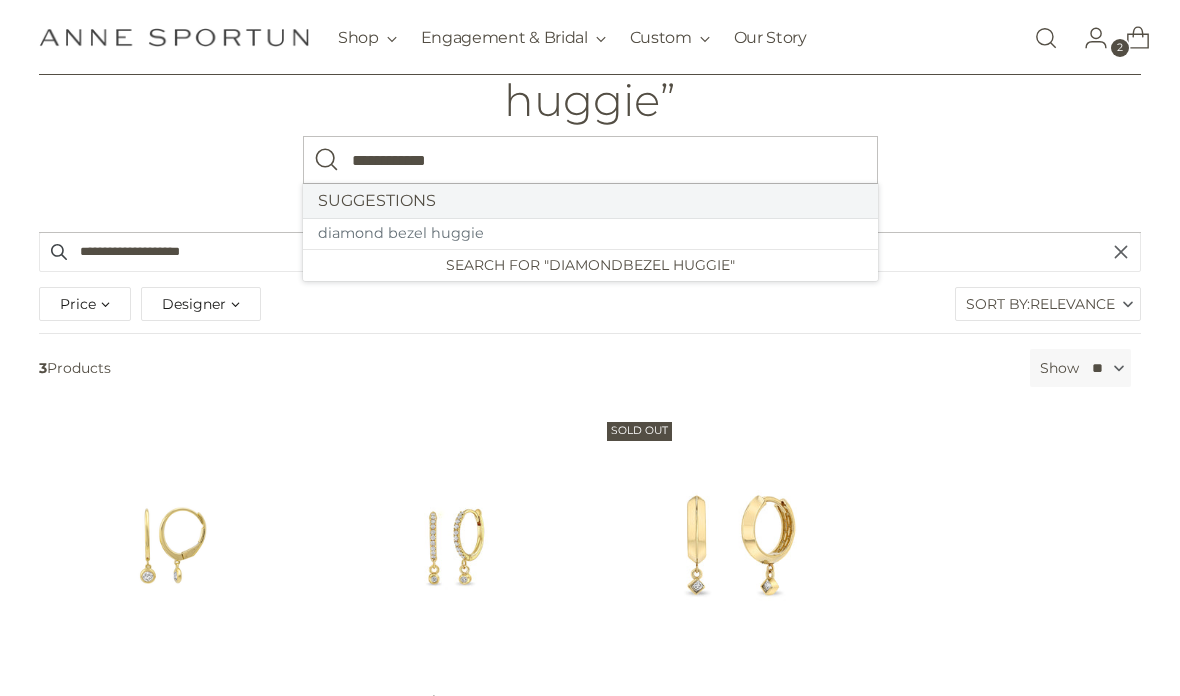 click on "**********" at bounding box center (590, 160) 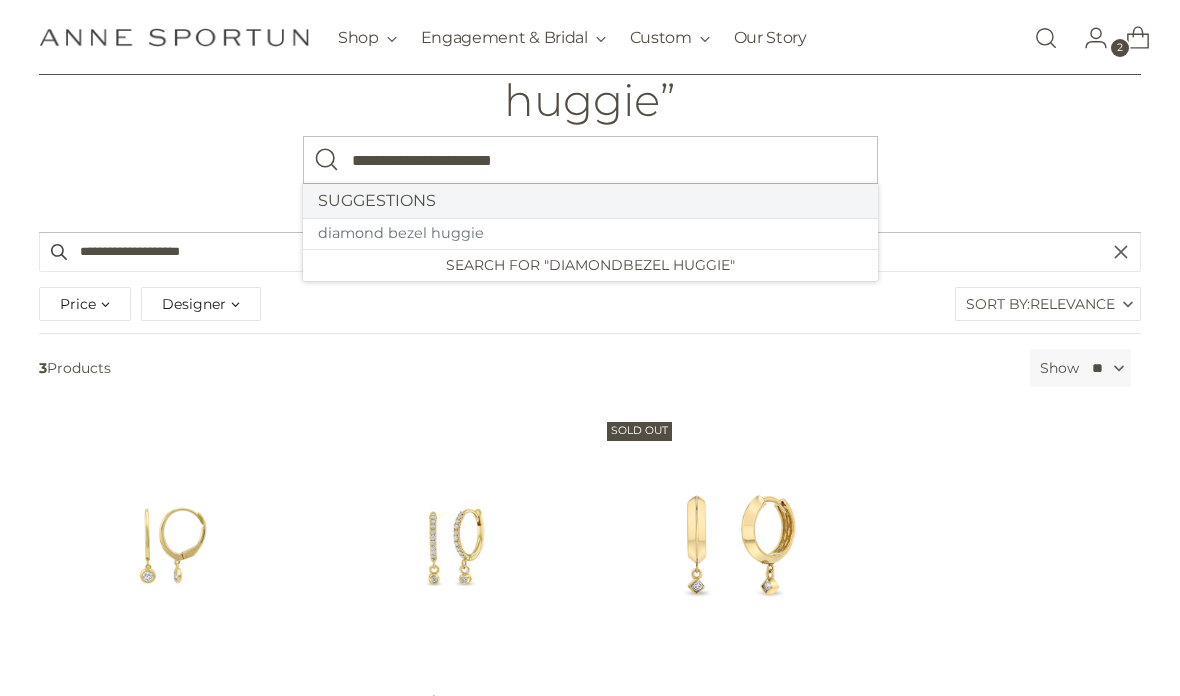 type on "**********" 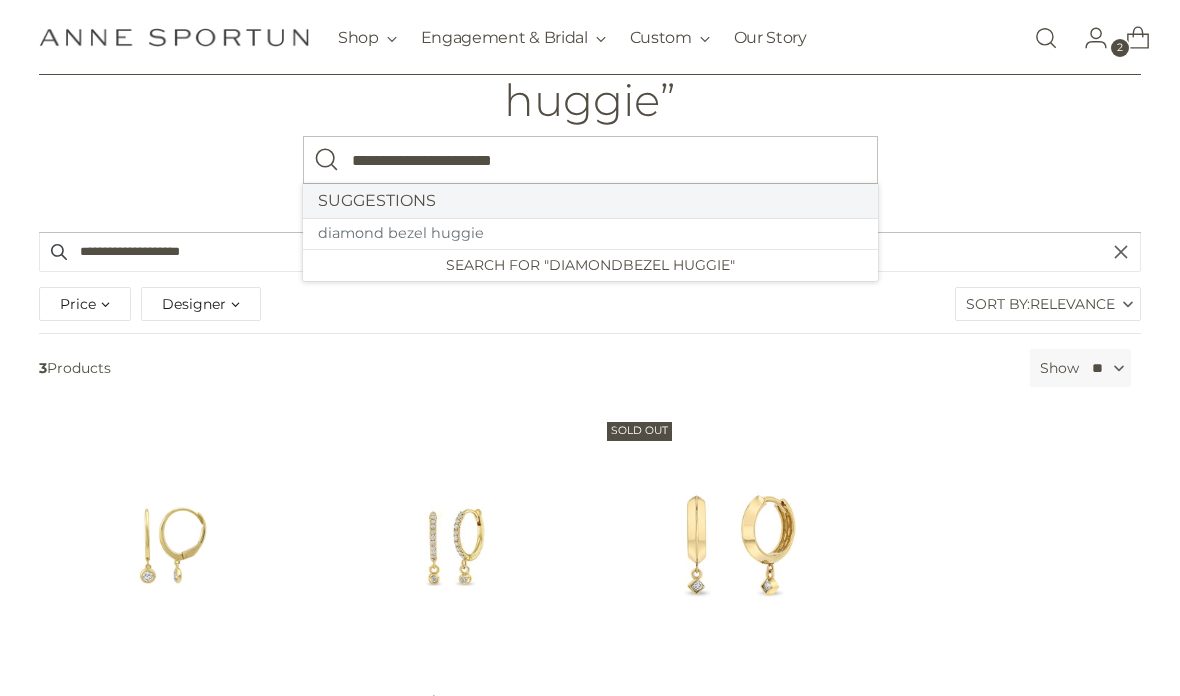 click at bounding box center (327, 160) 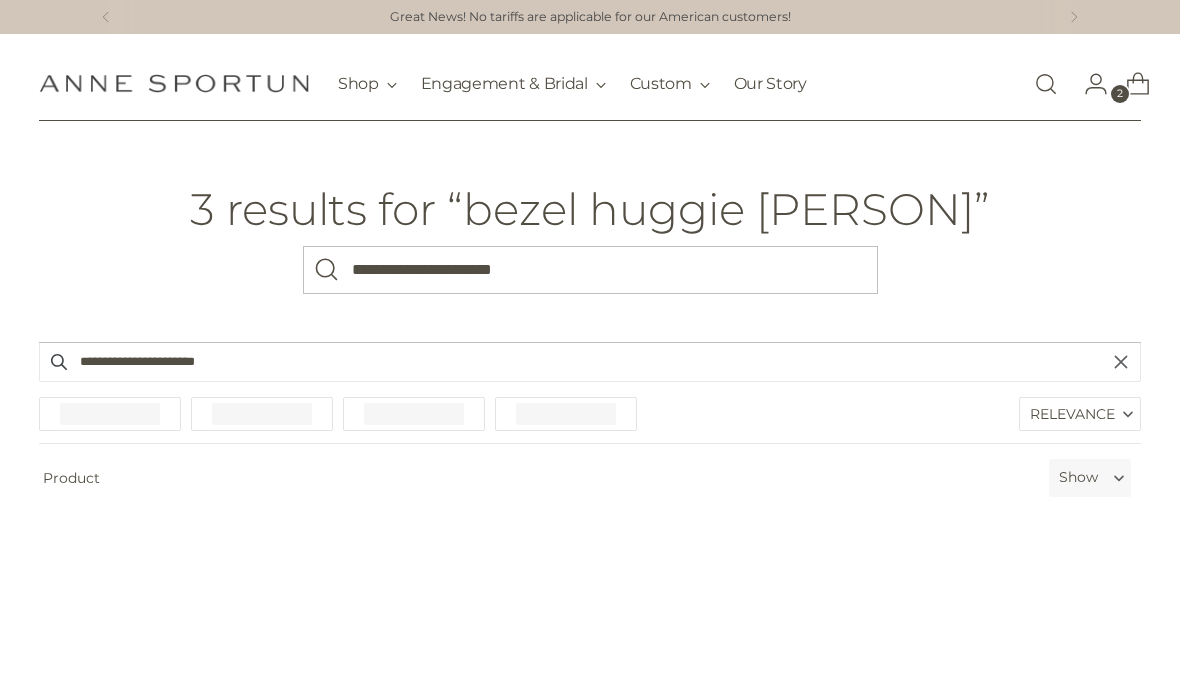 scroll, scrollTop: 0, scrollLeft: 0, axis: both 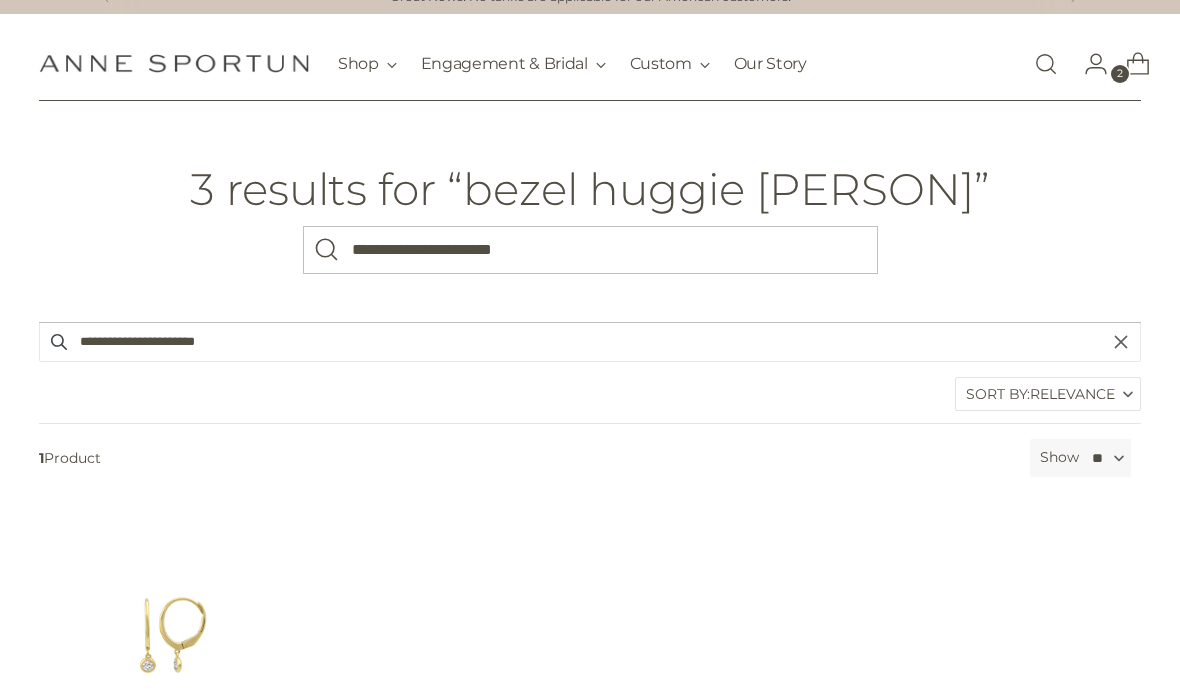 click on "**********" at bounding box center [590, 252] 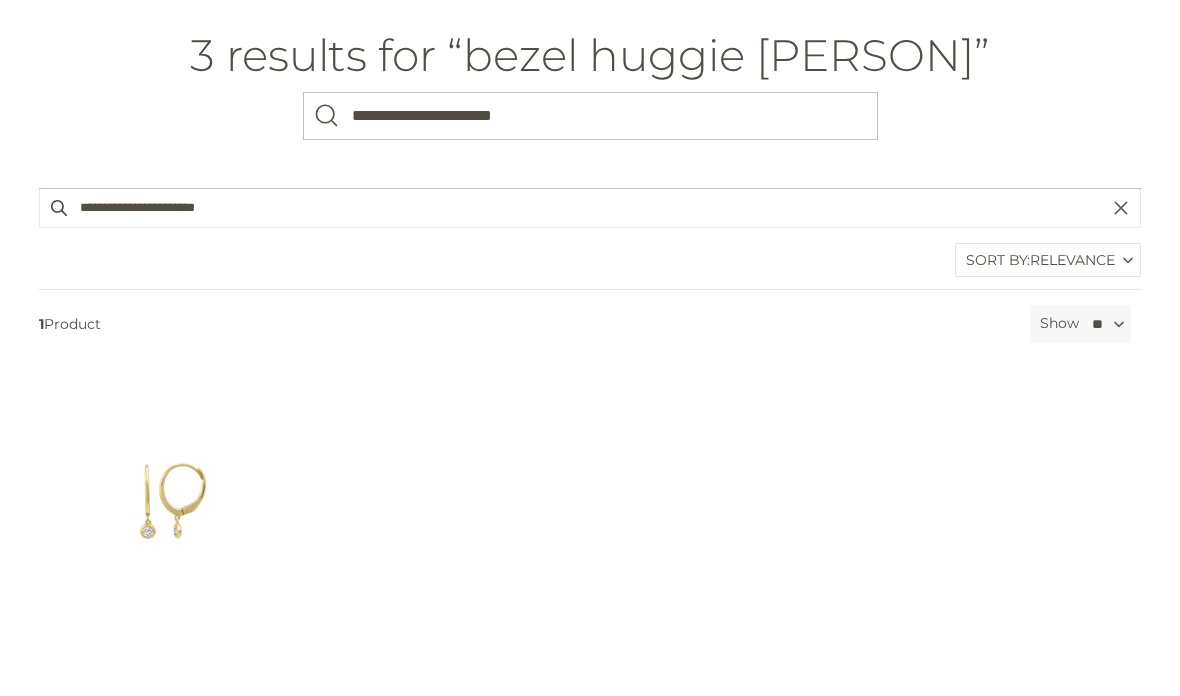 click on "**********" at bounding box center [590, 251] 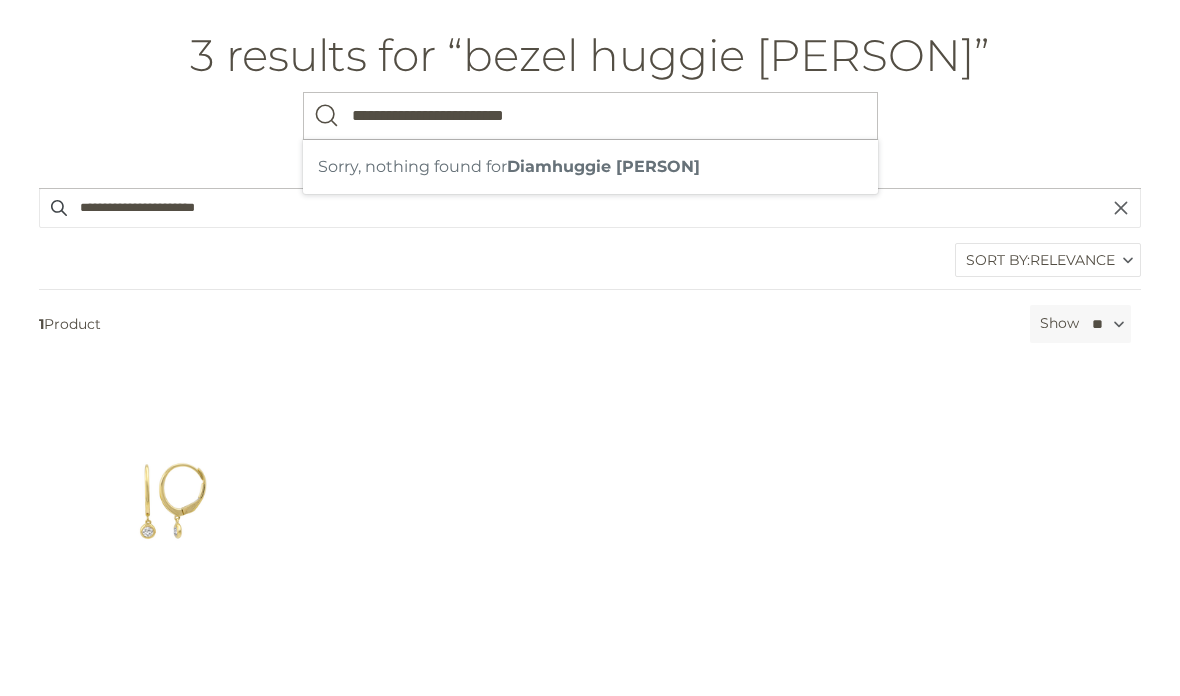 type on "**********" 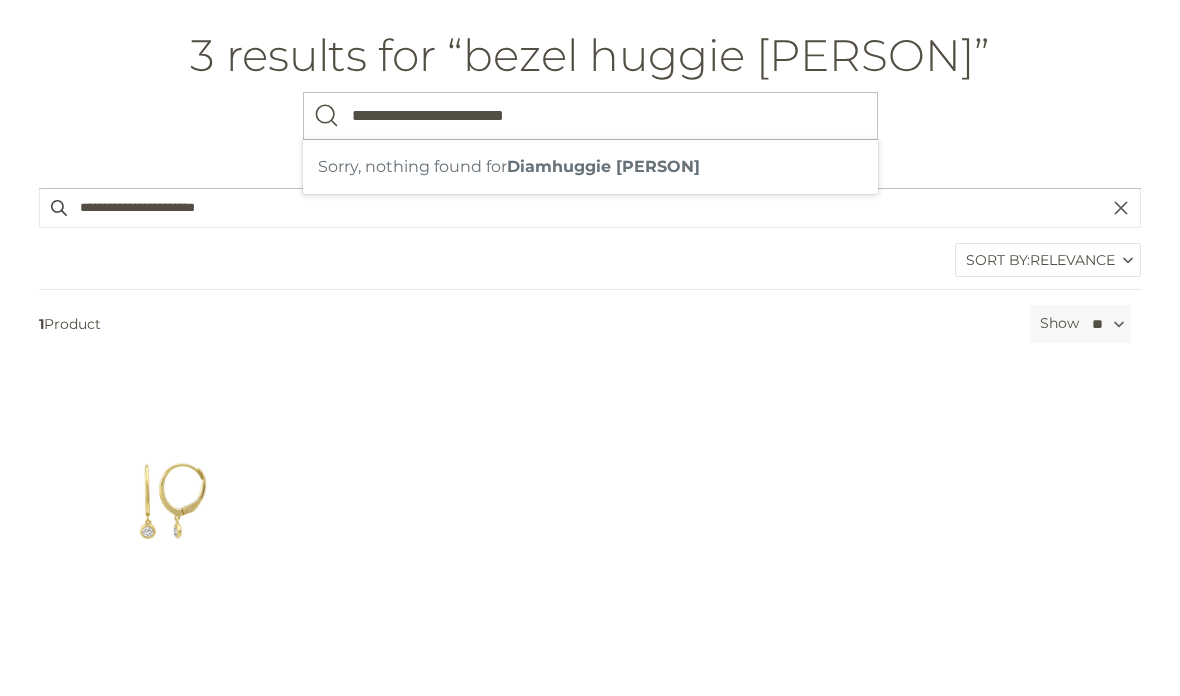click at bounding box center (327, 251) 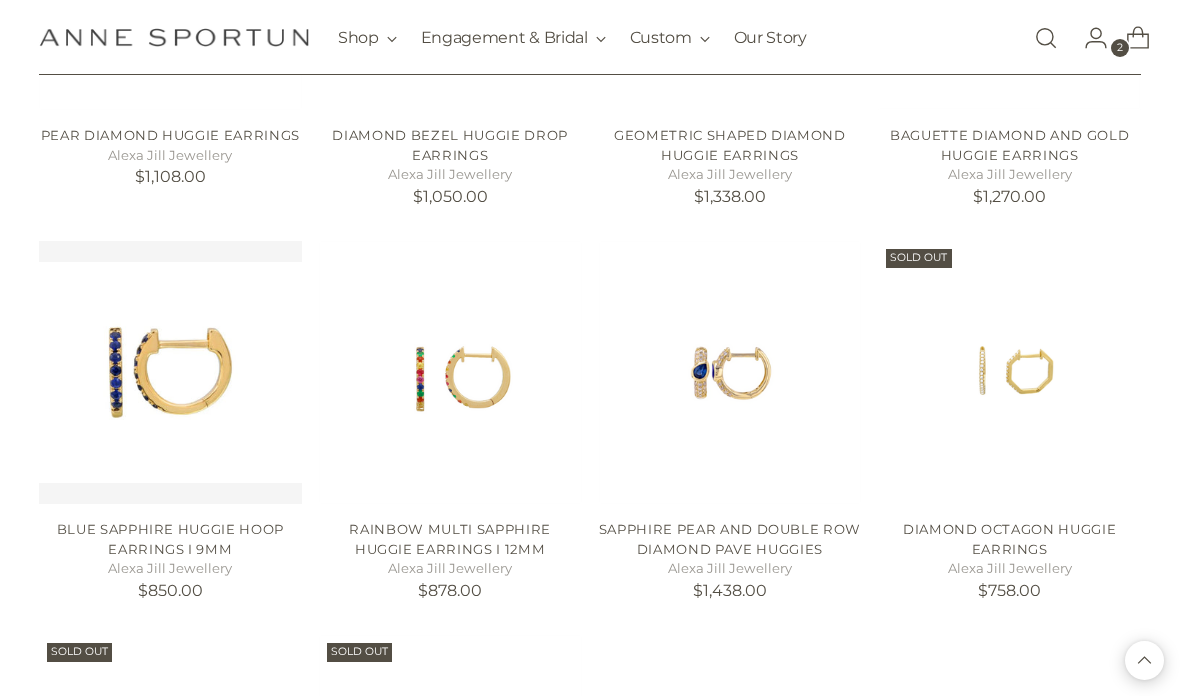scroll, scrollTop: 694, scrollLeft: 0, axis: vertical 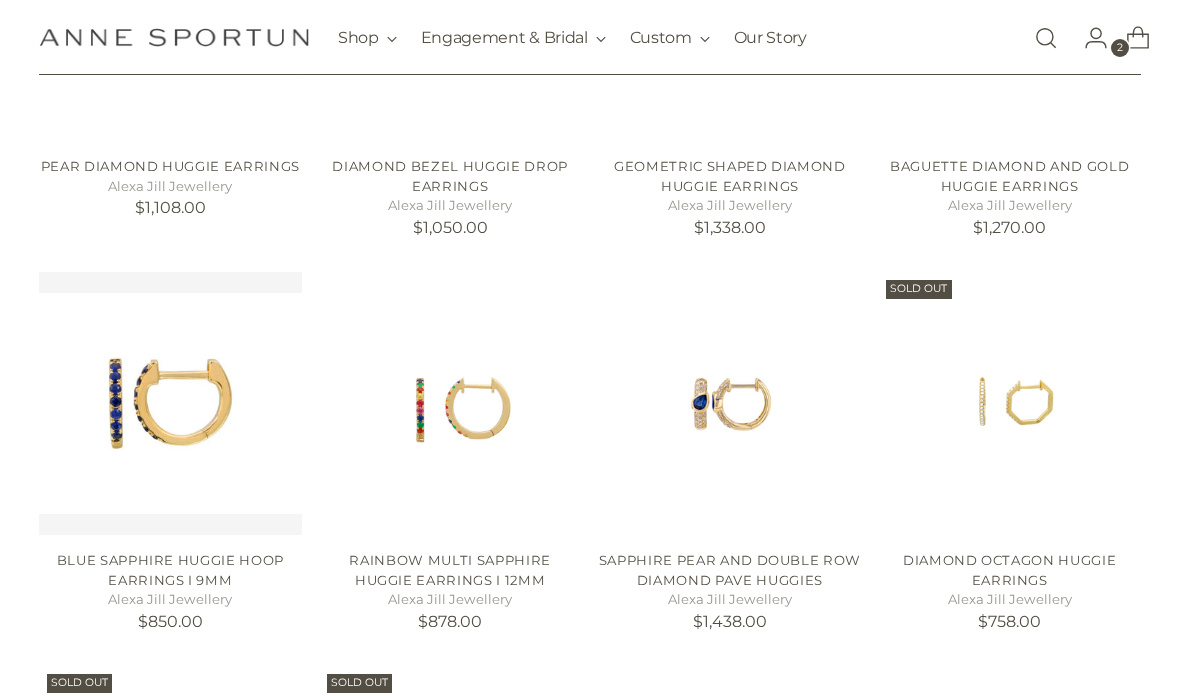 click at bounding box center [1009, 403] 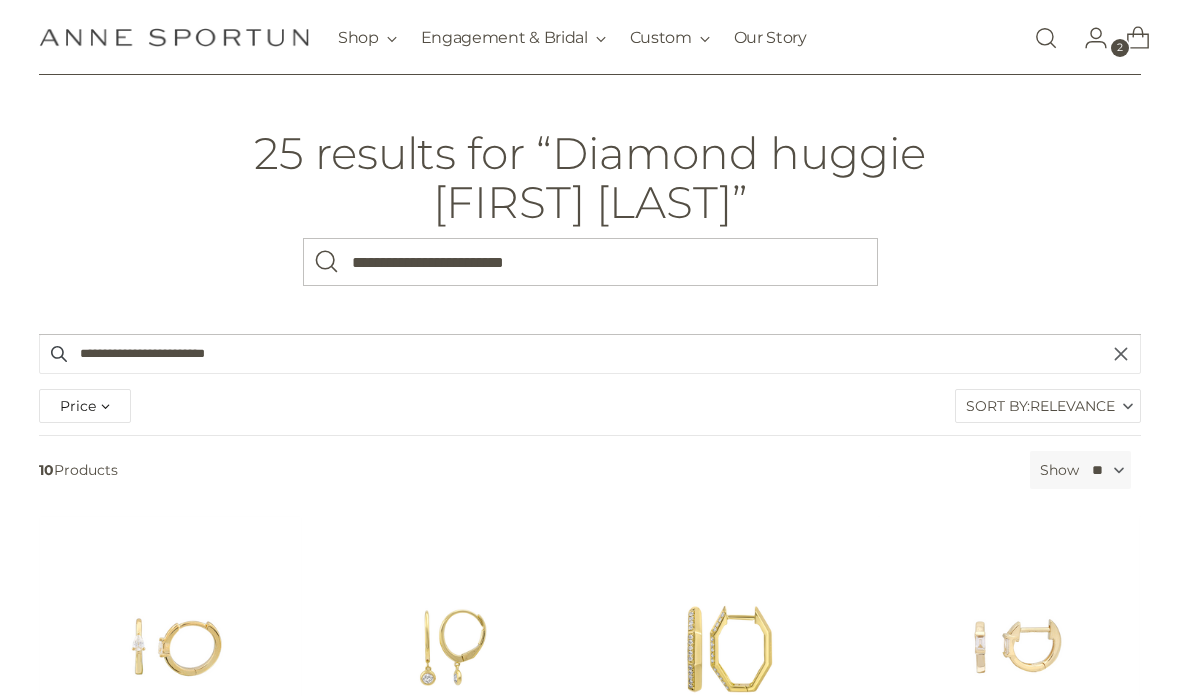 scroll, scrollTop: 0, scrollLeft: 0, axis: both 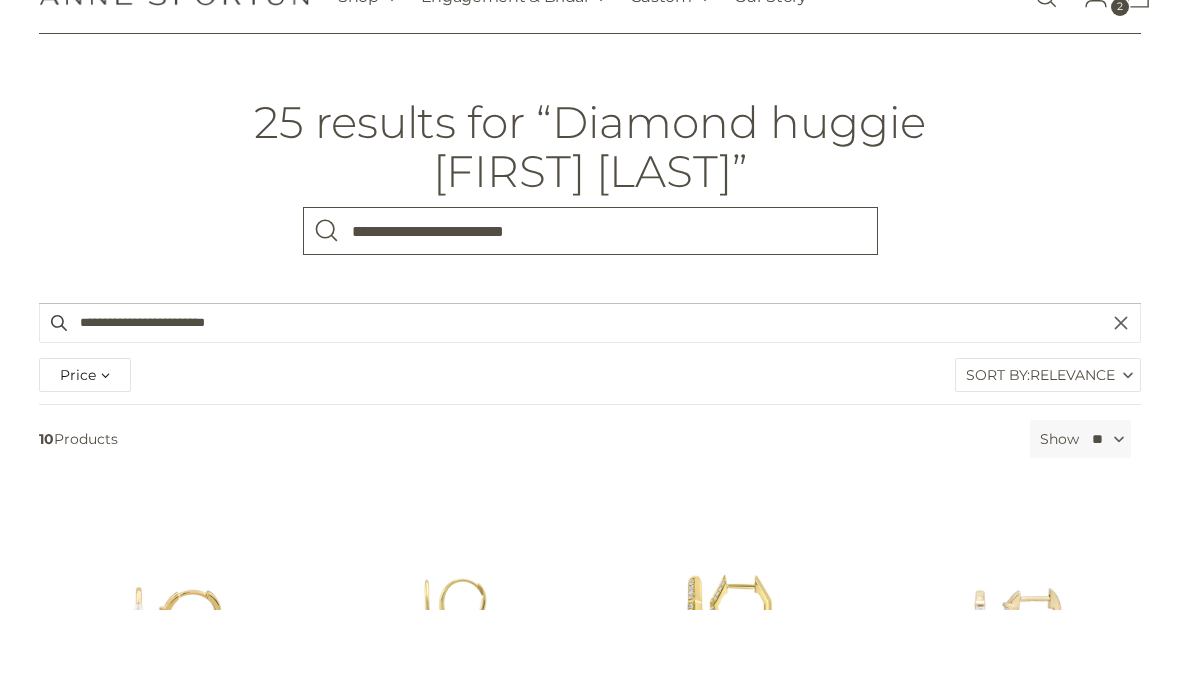 click on "**********" at bounding box center (590, 318) 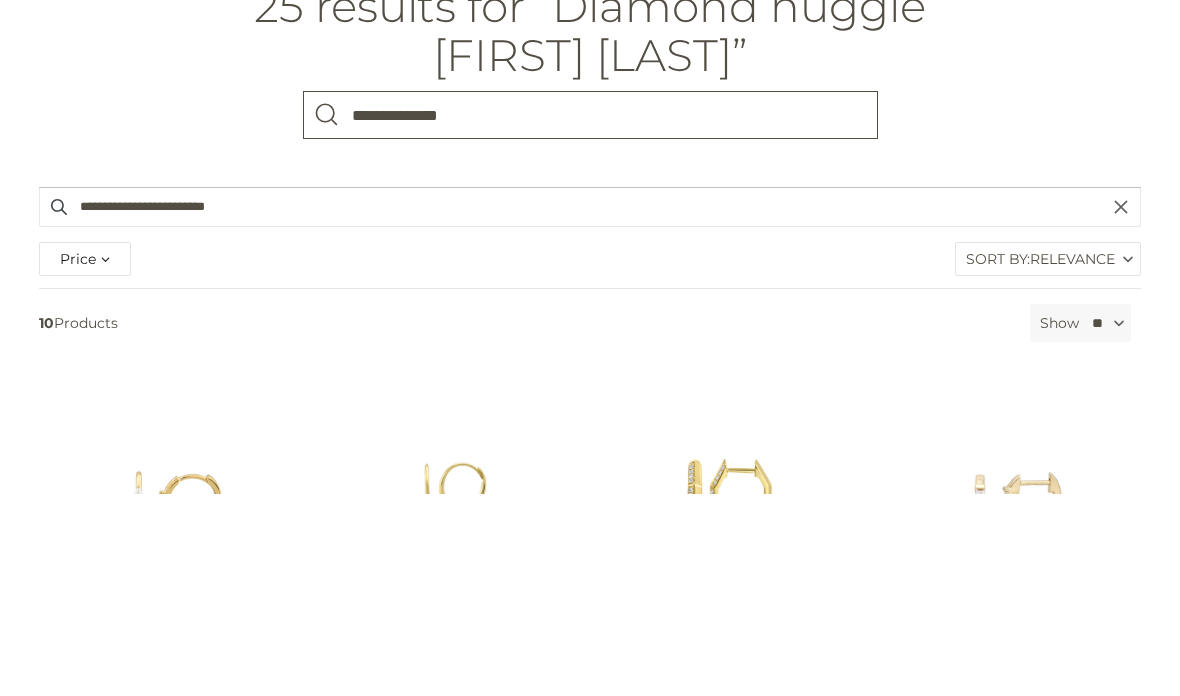 type on "**********" 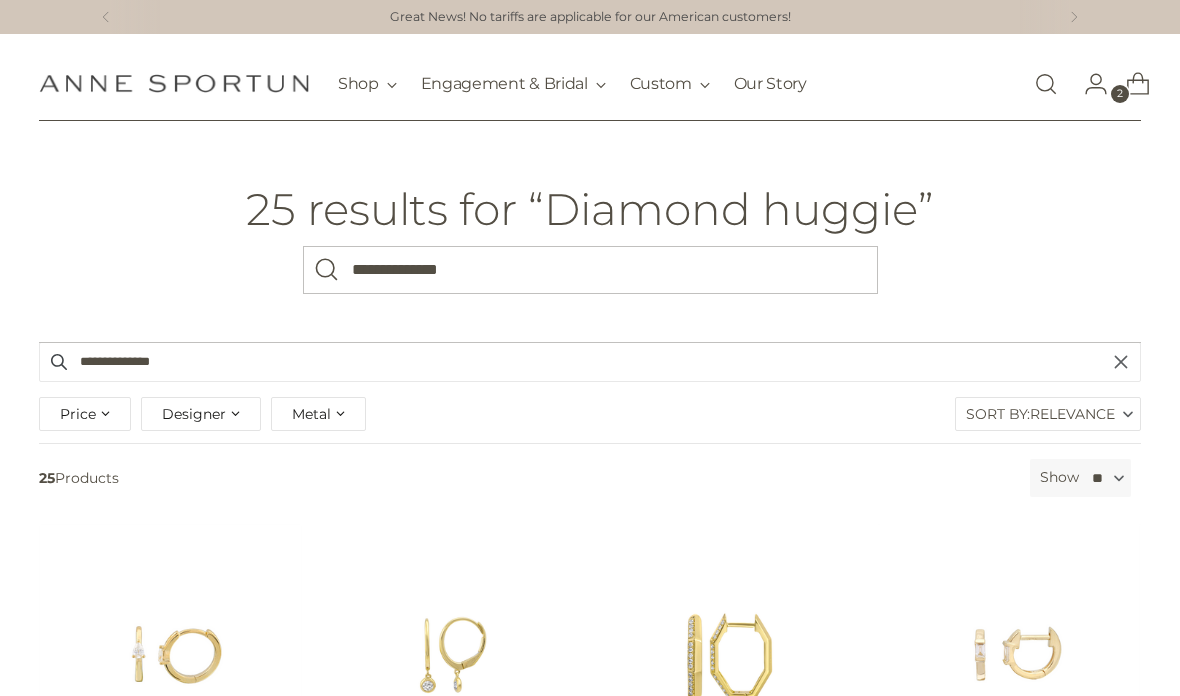 scroll, scrollTop: 31, scrollLeft: 0, axis: vertical 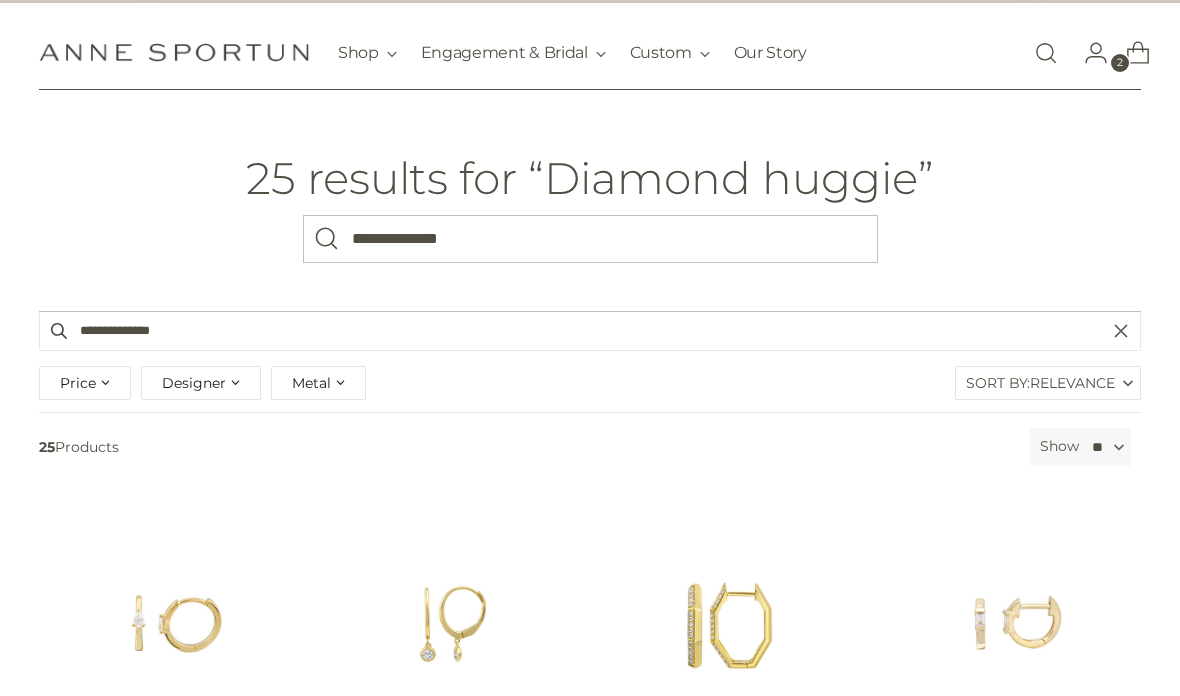 click on "**********" at bounding box center [590, 239] 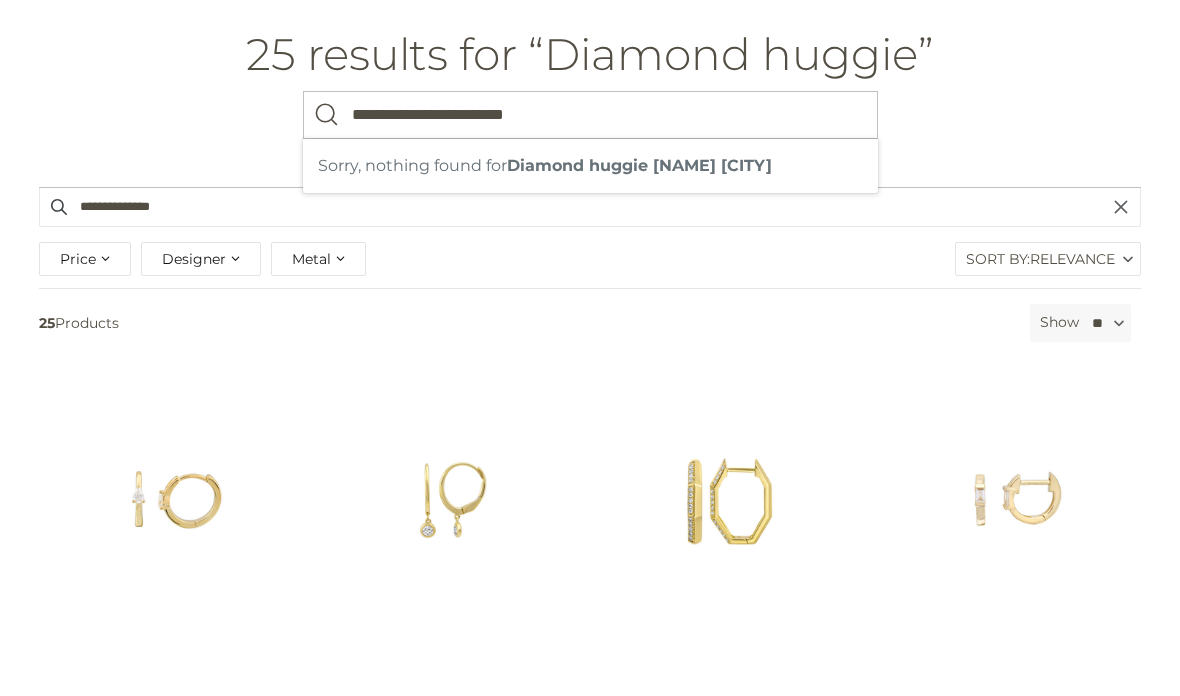 type on "**********" 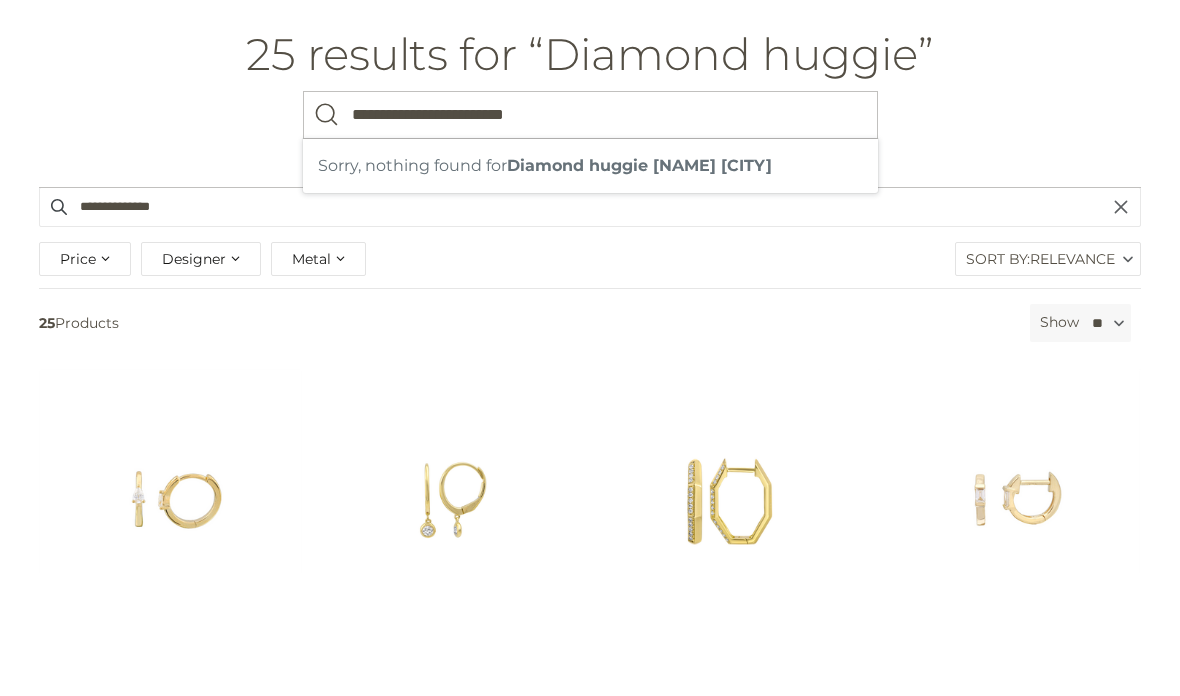 click at bounding box center [327, 239] 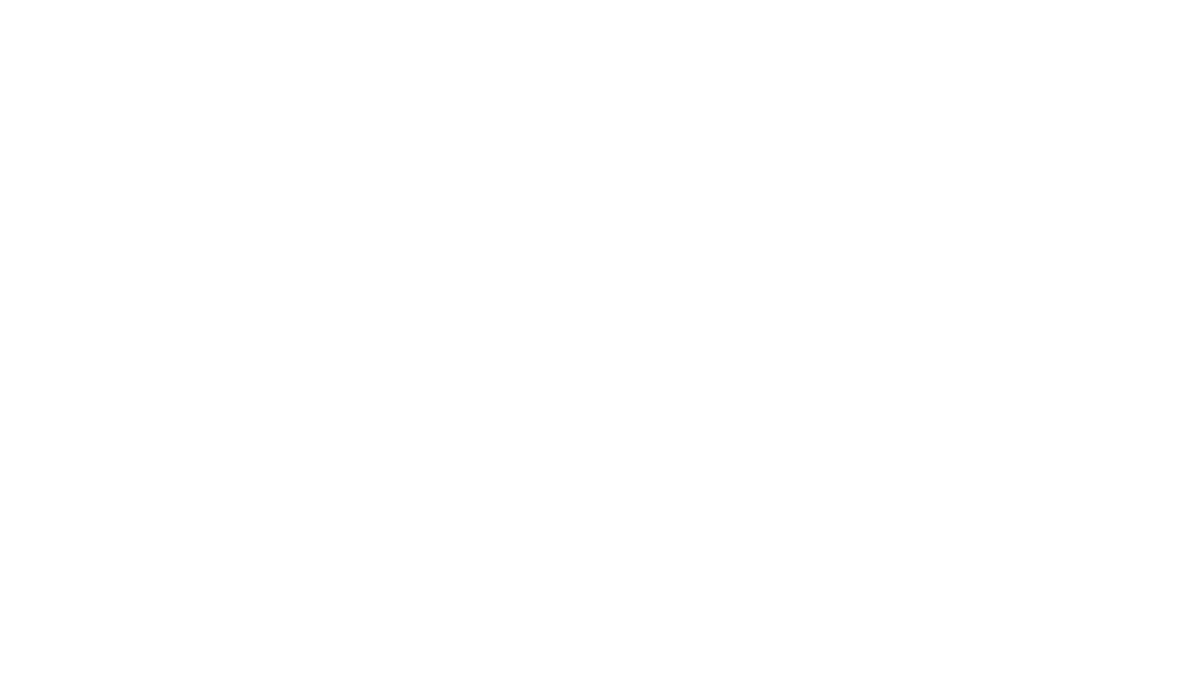 scroll, scrollTop: 0, scrollLeft: 0, axis: both 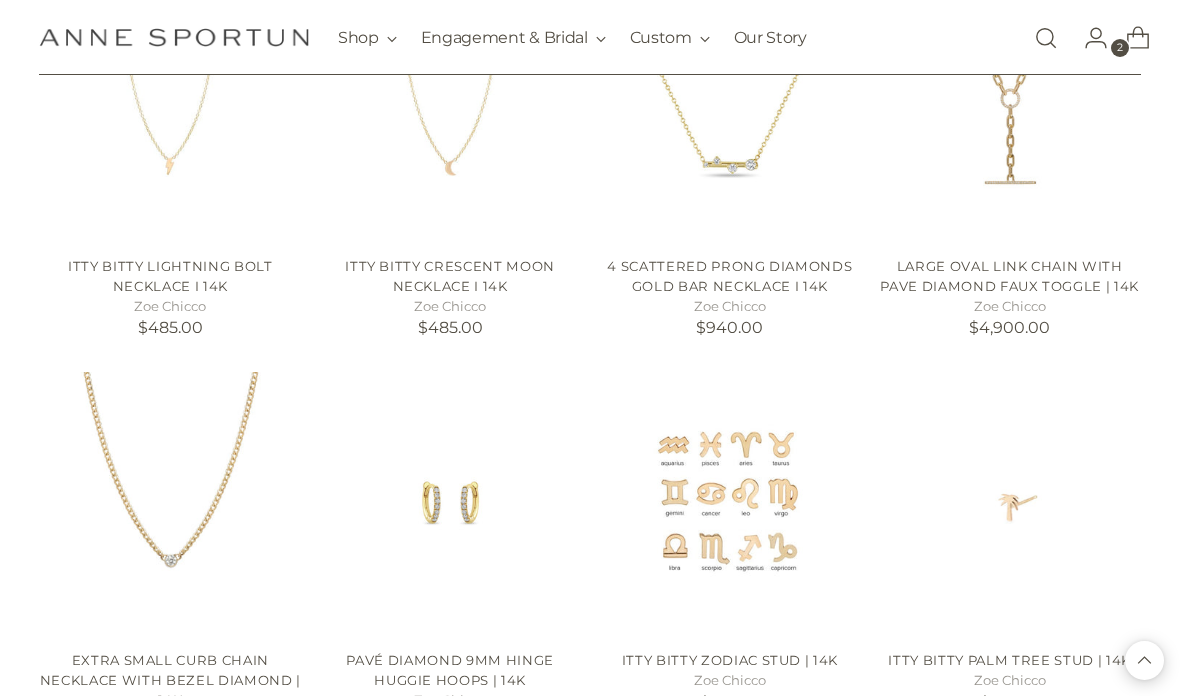 click at bounding box center (450, 503) 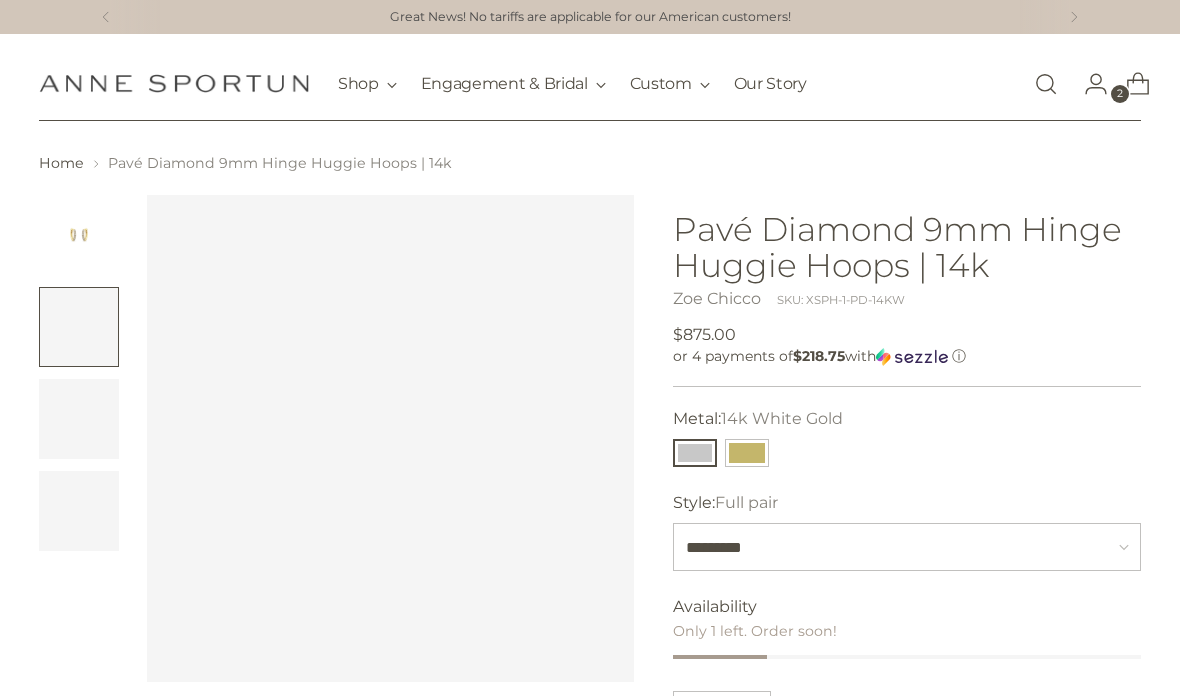 scroll, scrollTop: 0, scrollLeft: 0, axis: both 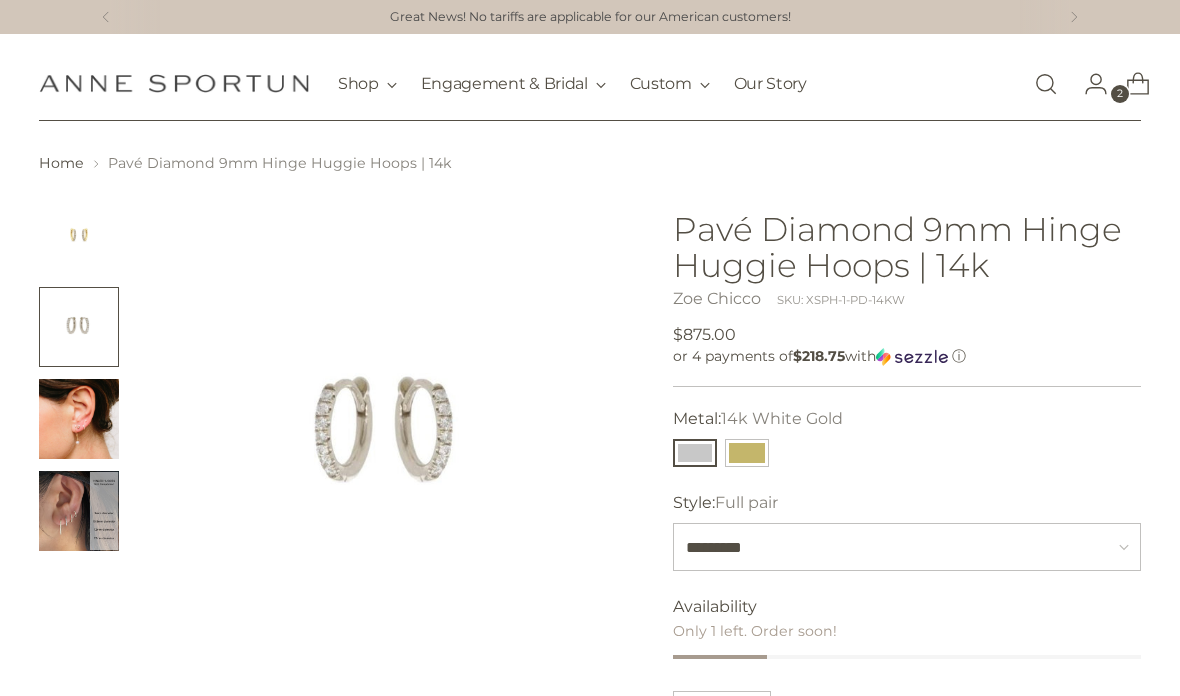 click at bounding box center (1046, 84) 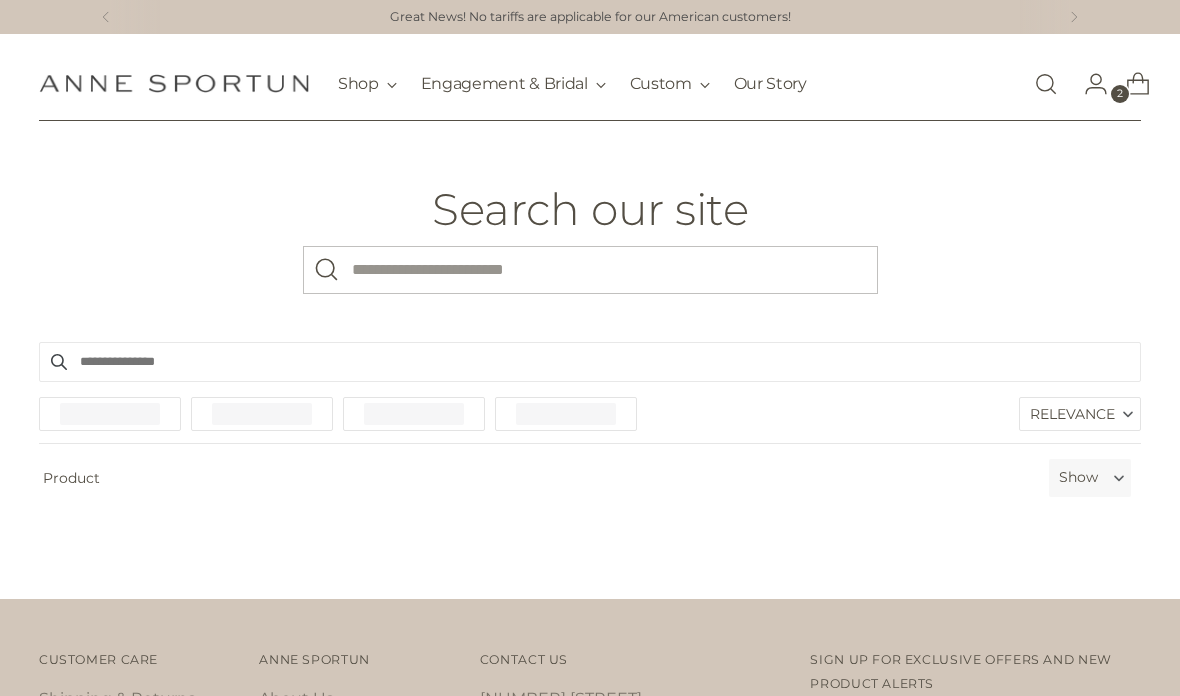 scroll, scrollTop: 0, scrollLeft: 0, axis: both 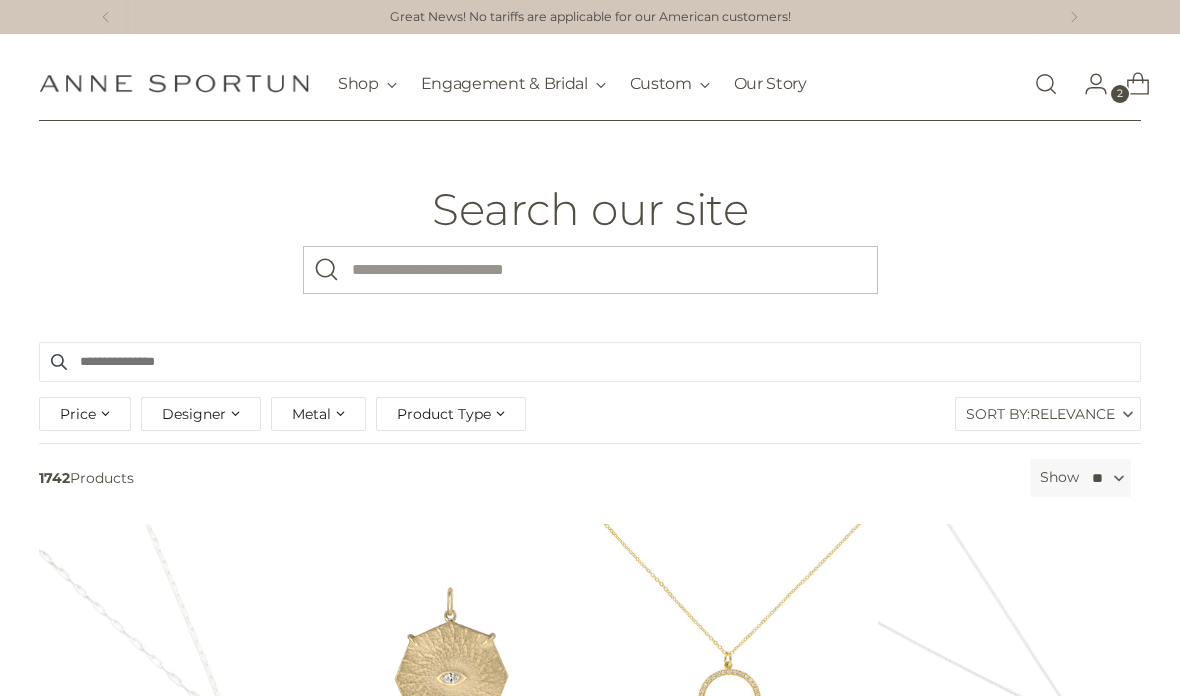 click on "What are you looking for?" at bounding box center [590, 270] 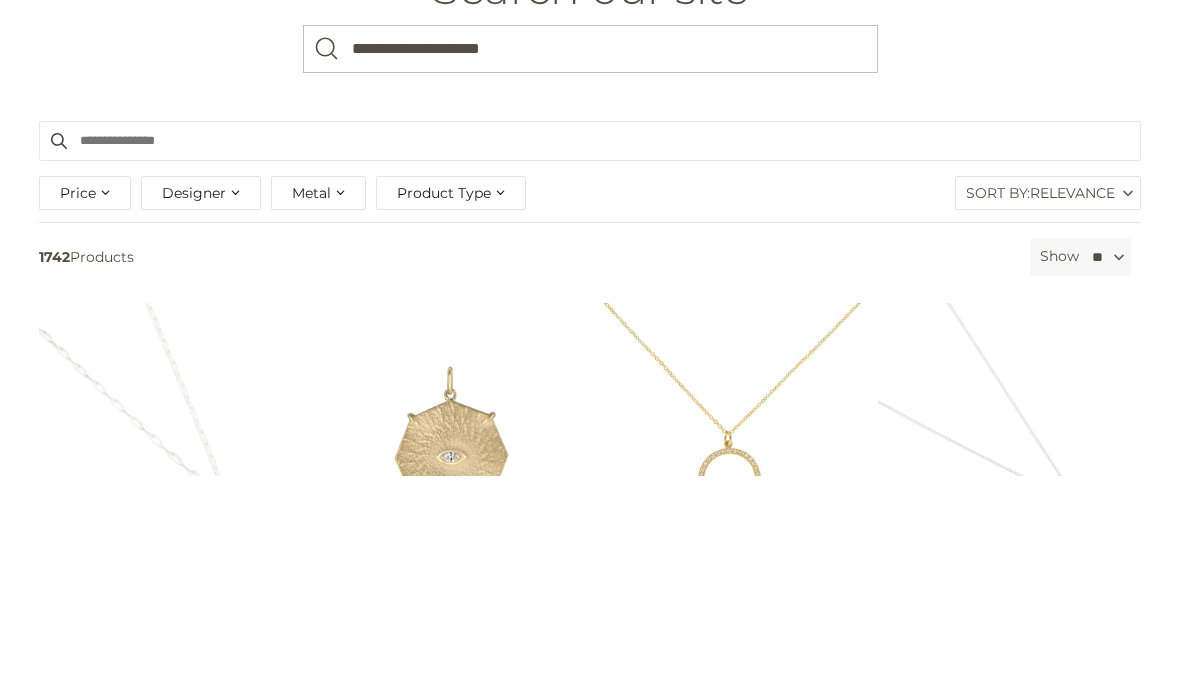 type on "**********" 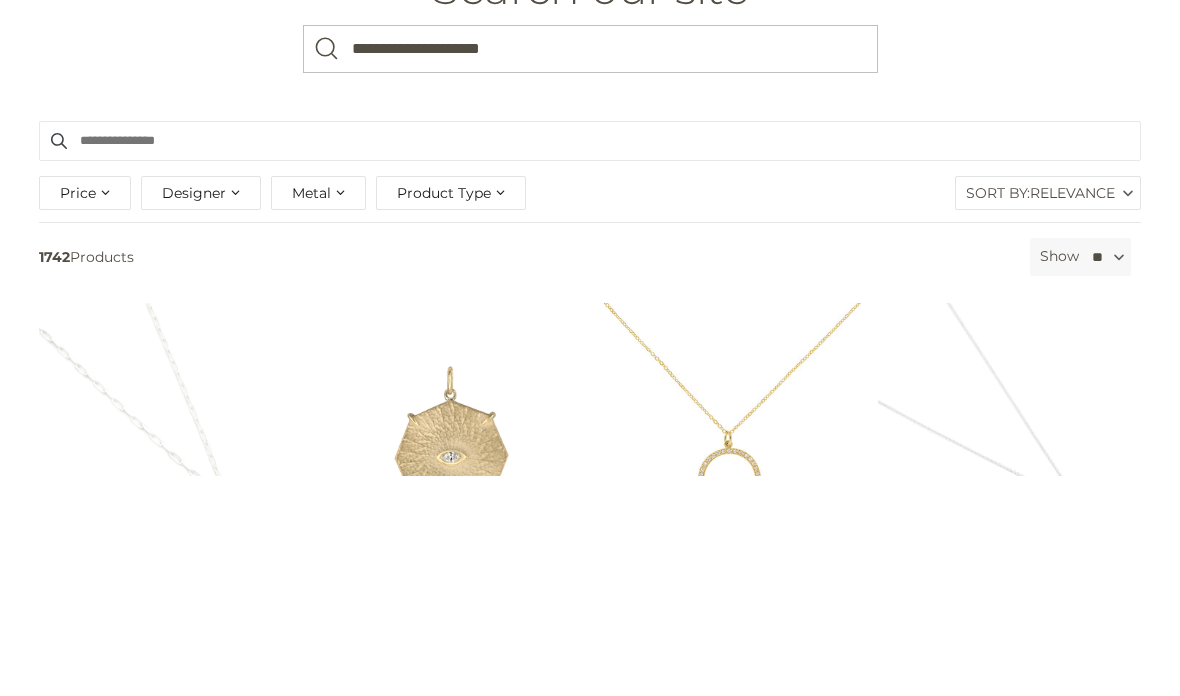click at bounding box center (327, 270) 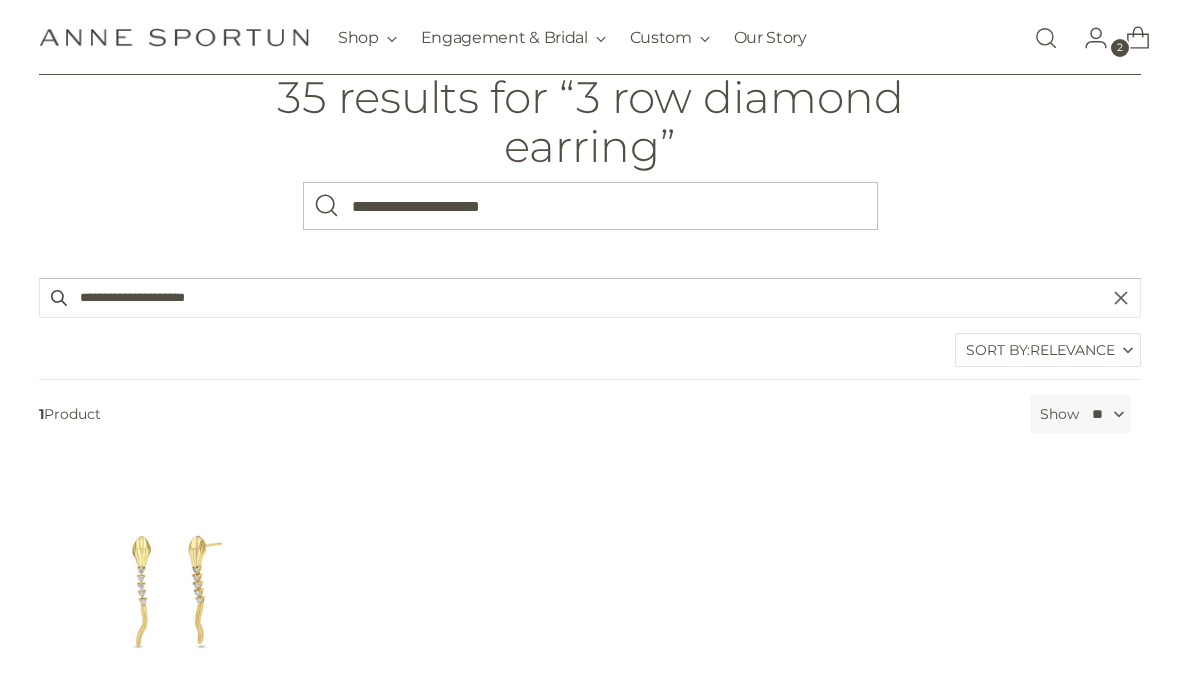 scroll, scrollTop: 111, scrollLeft: 0, axis: vertical 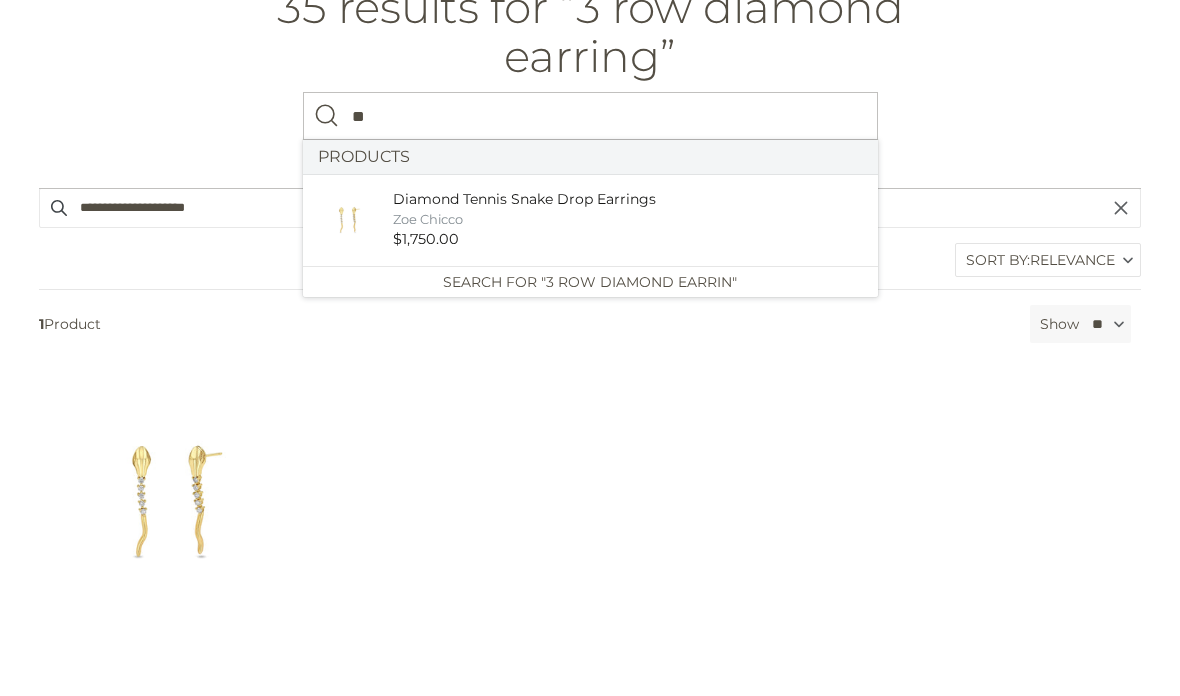 type on "*" 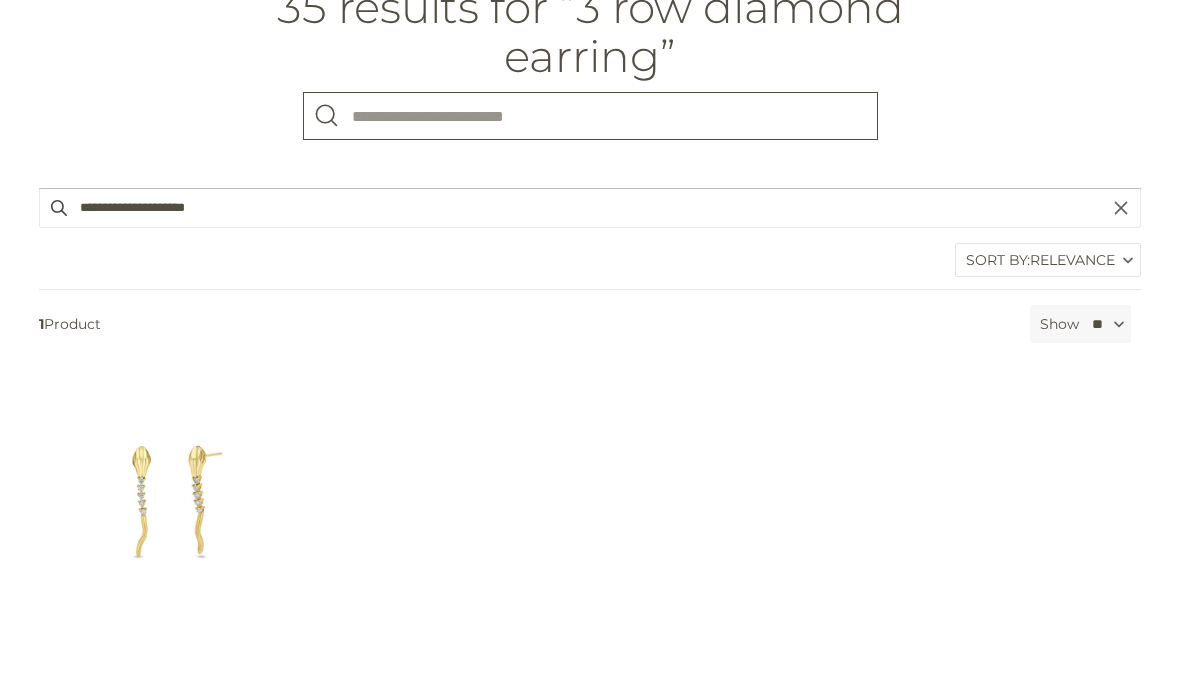 scroll, scrollTop: 202, scrollLeft: 0, axis: vertical 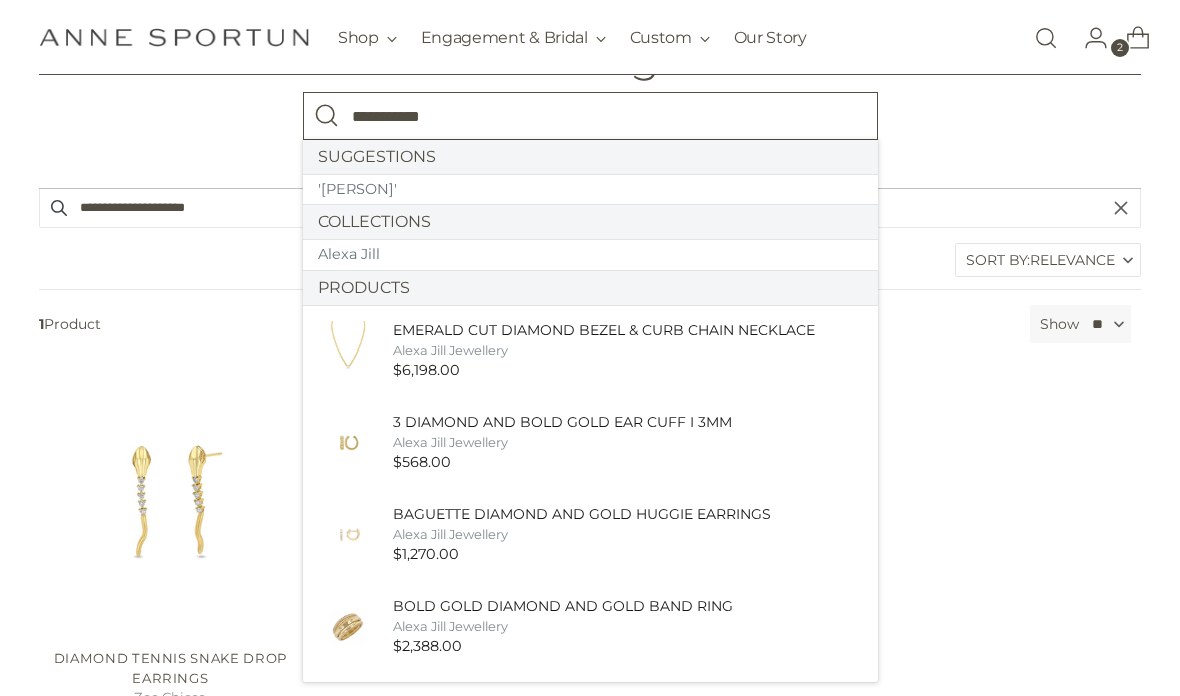 type on "**********" 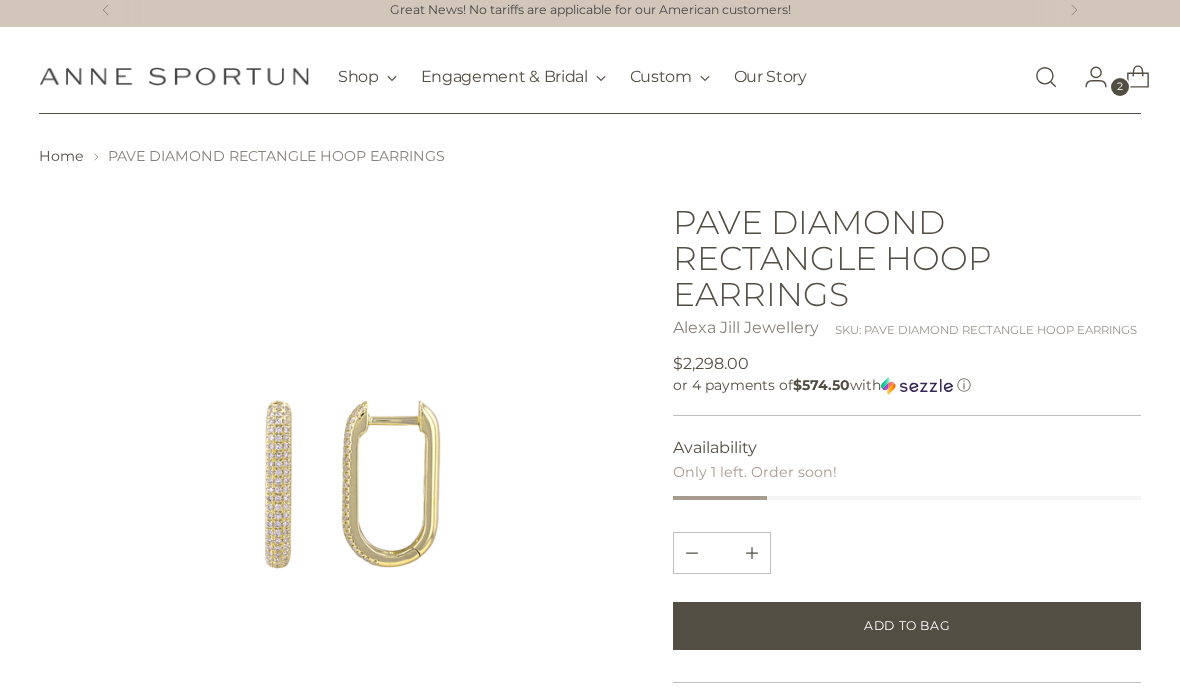 scroll, scrollTop: 12, scrollLeft: 0, axis: vertical 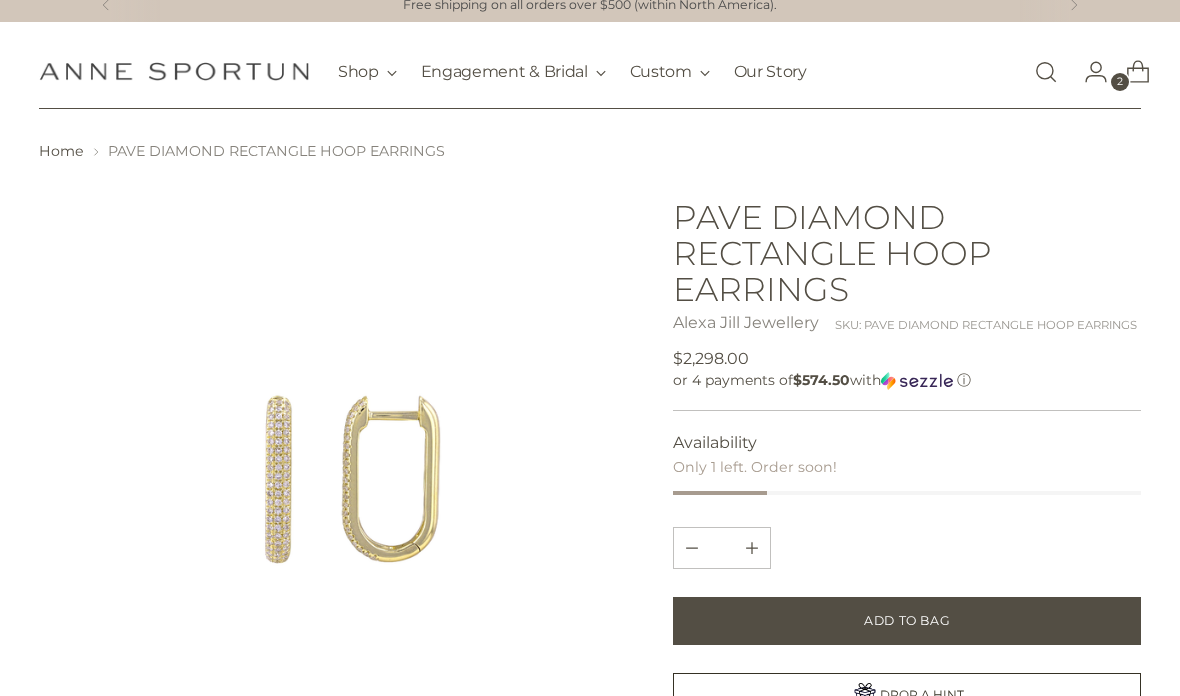 click at bounding box center [1046, 72] 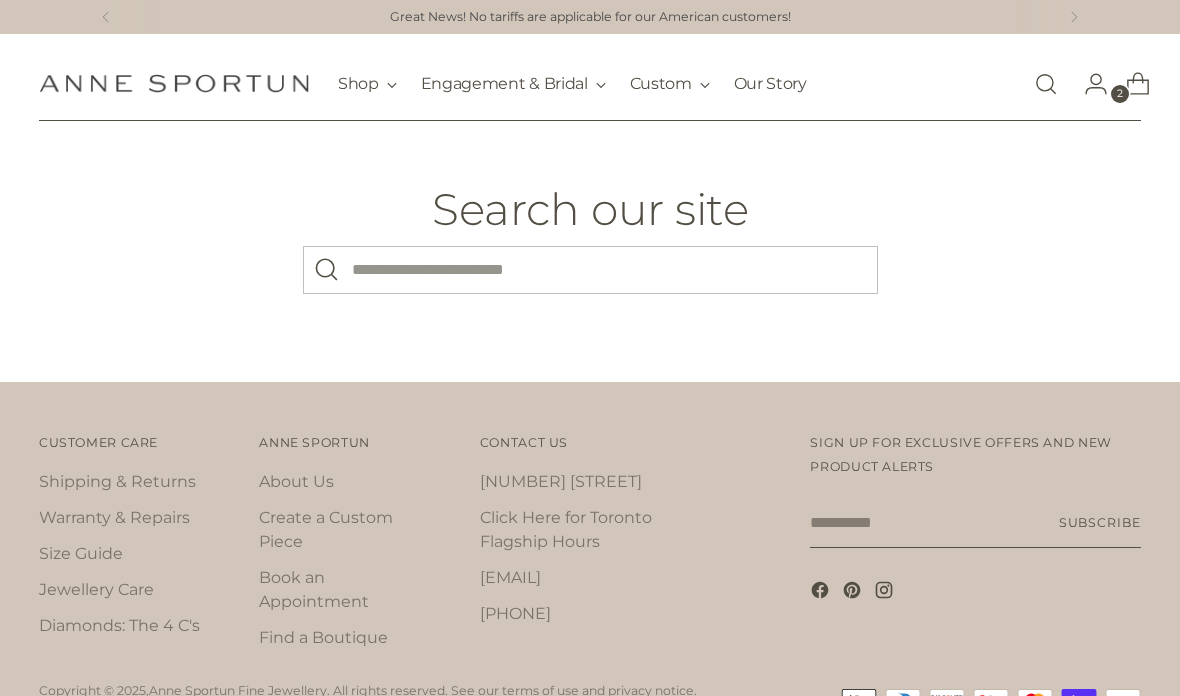 scroll, scrollTop: 0, scrollLeft: 0, axis: both 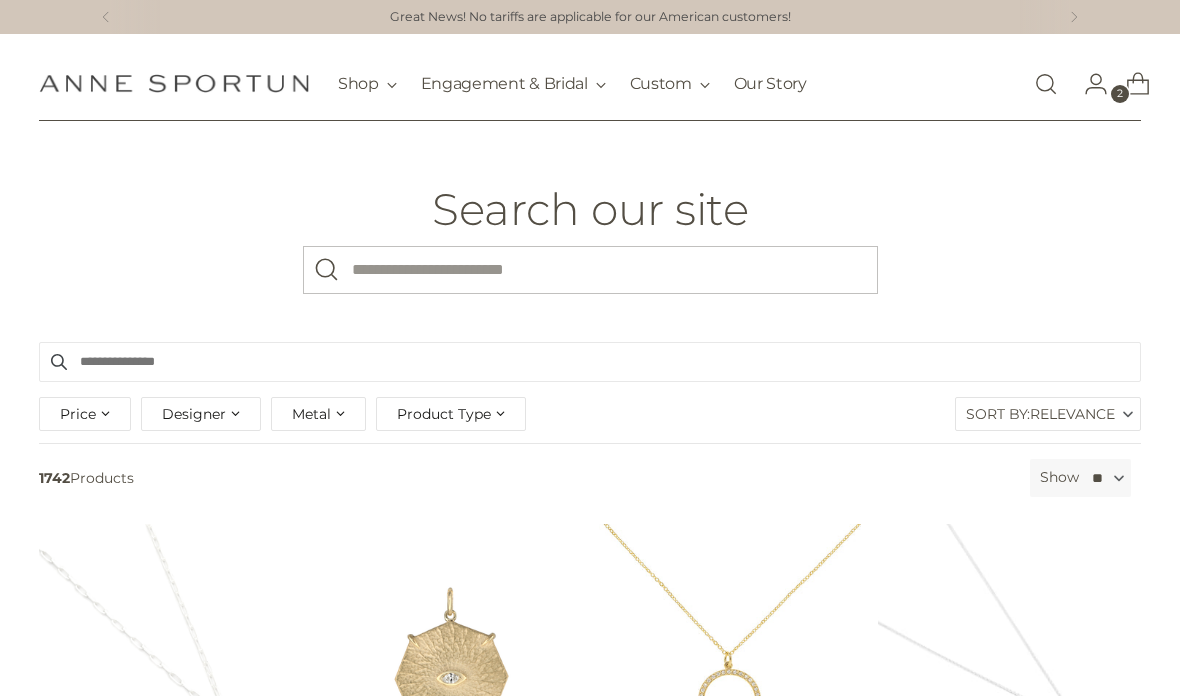 click on "What are you looking for?" at bounding box center [590, 270] 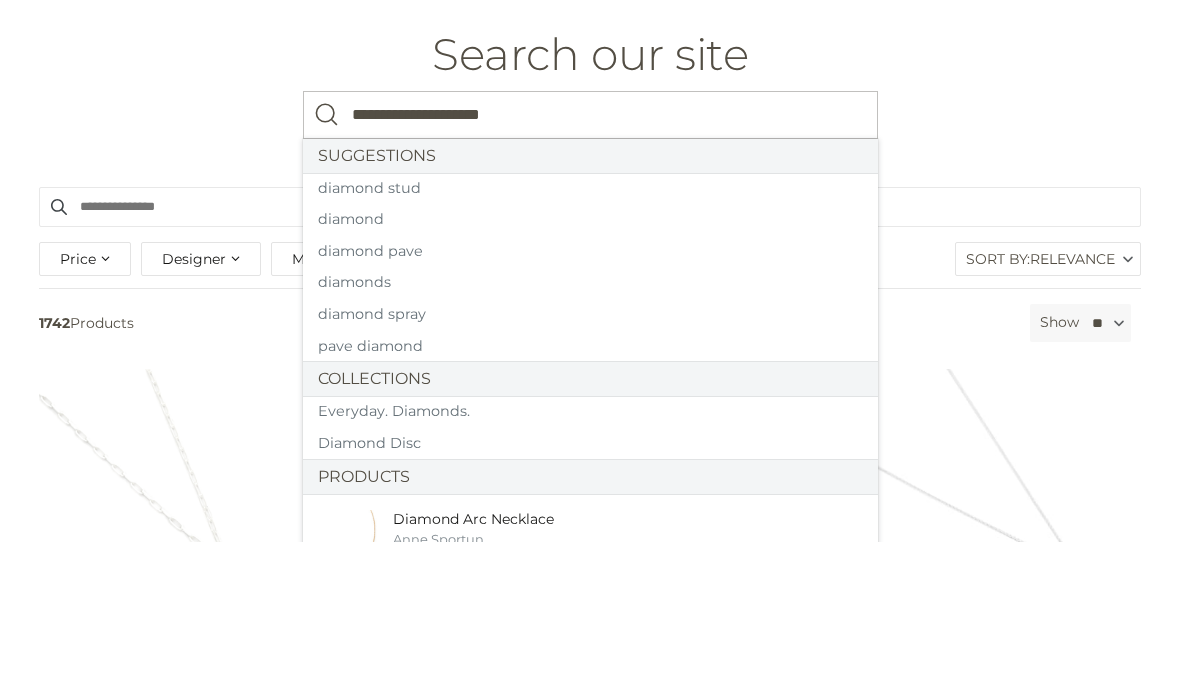 type on "**********" 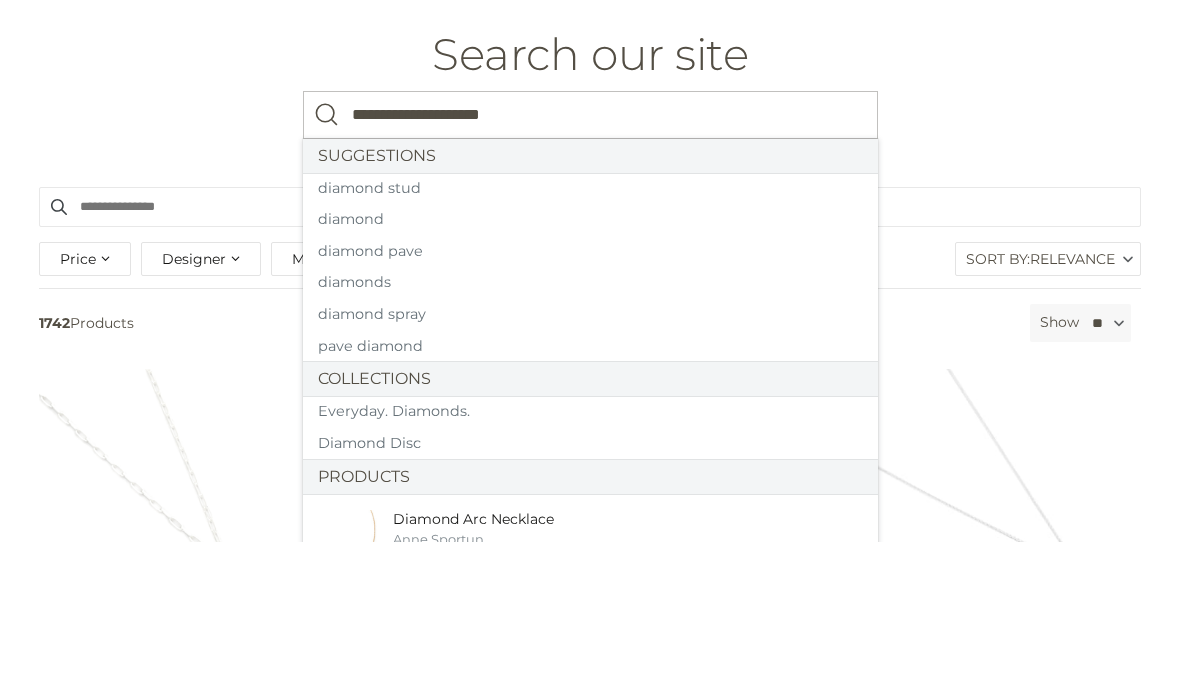 click at bounding box center (327, 270) 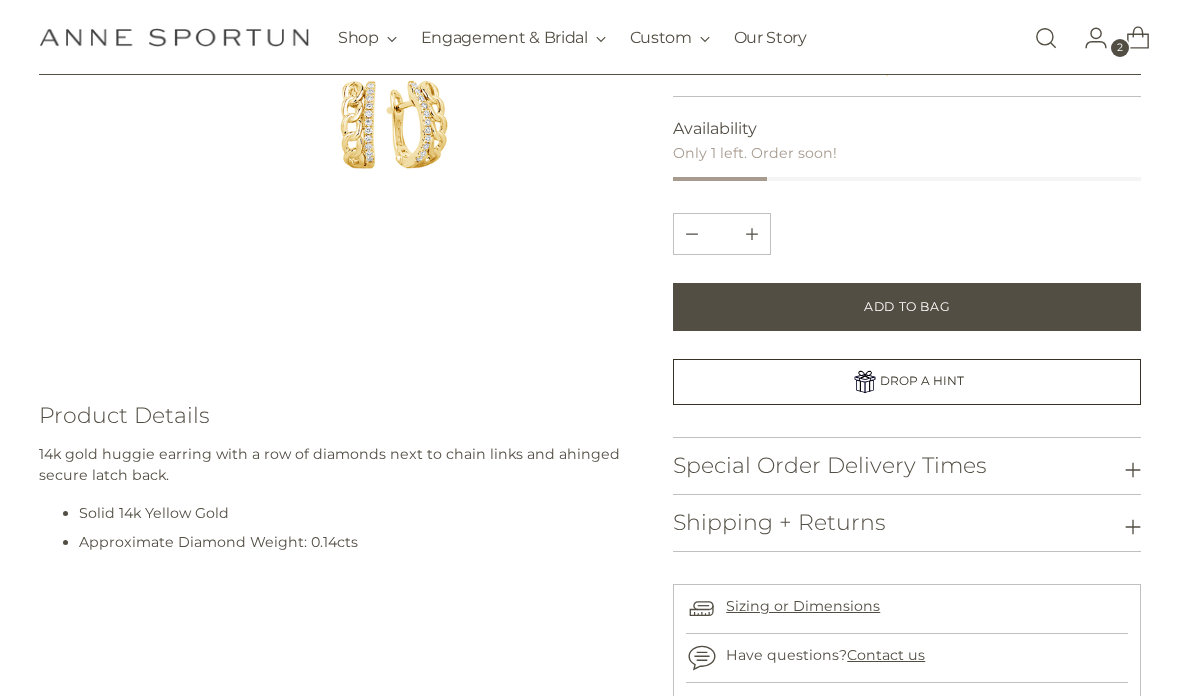 scroll, scrollTop: 394, scrollLeft: 0, axis: vertical 